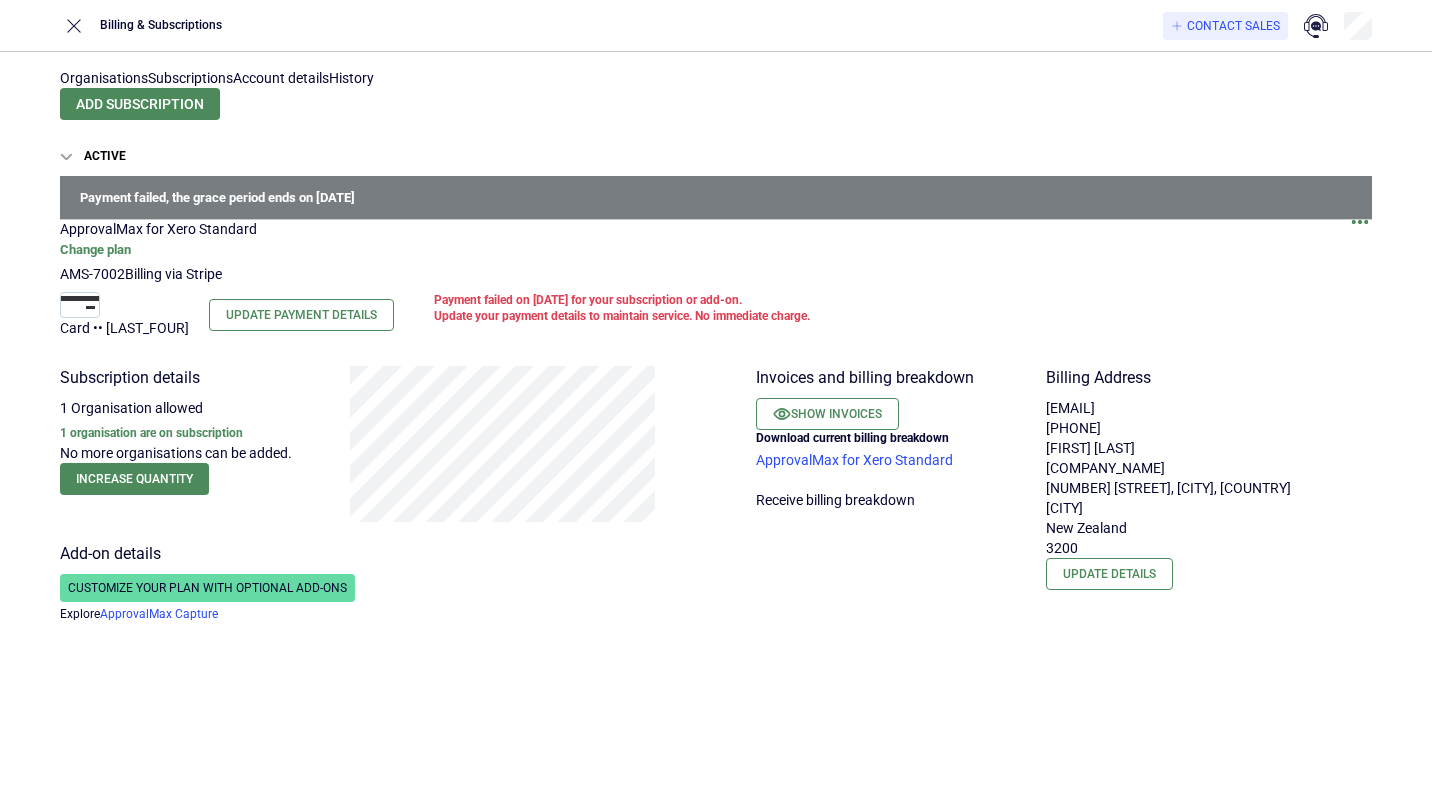 scroll, scrollTop: 0, scrollLeft: 0, axis: both 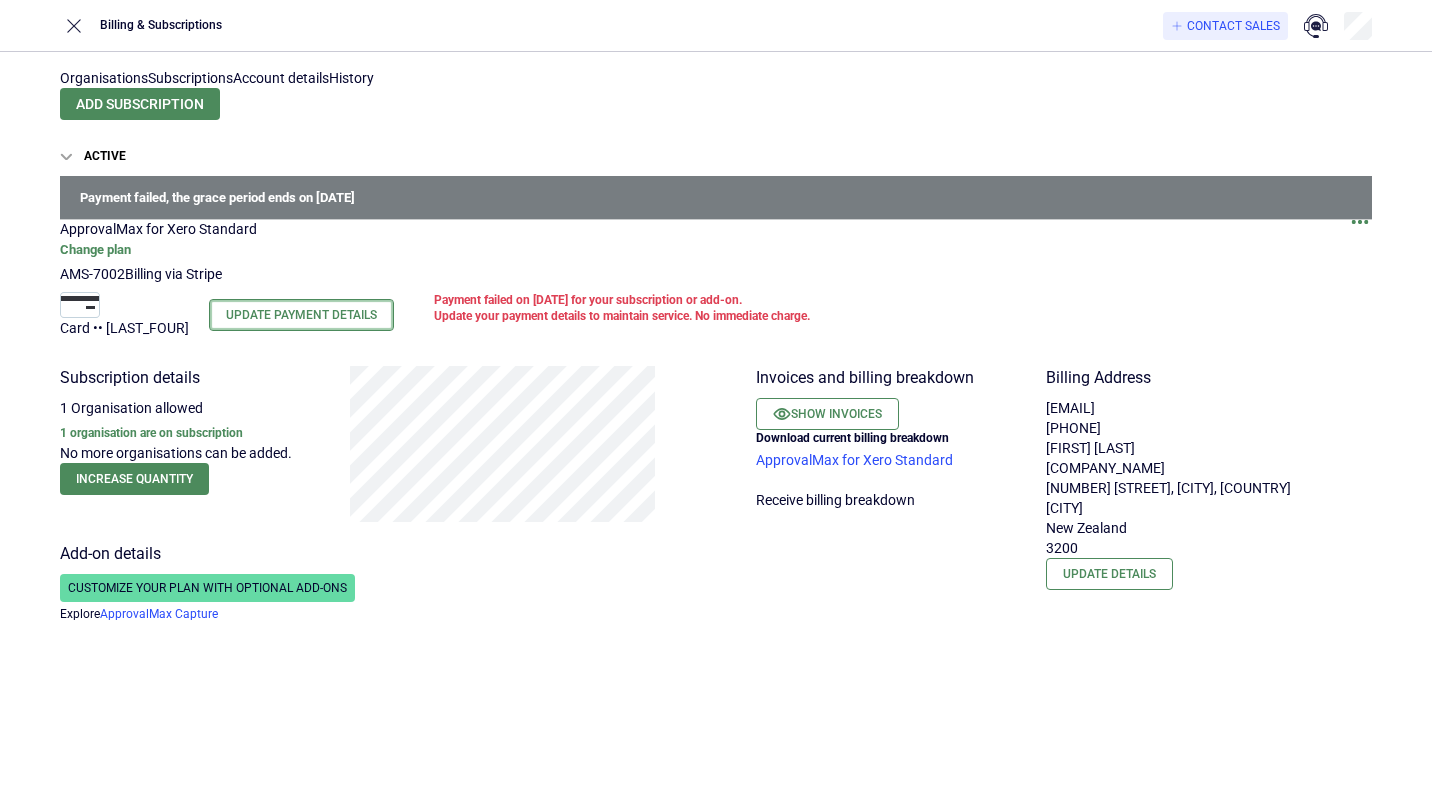 click on "Update Payment Details" at bounding box center [301, 315] 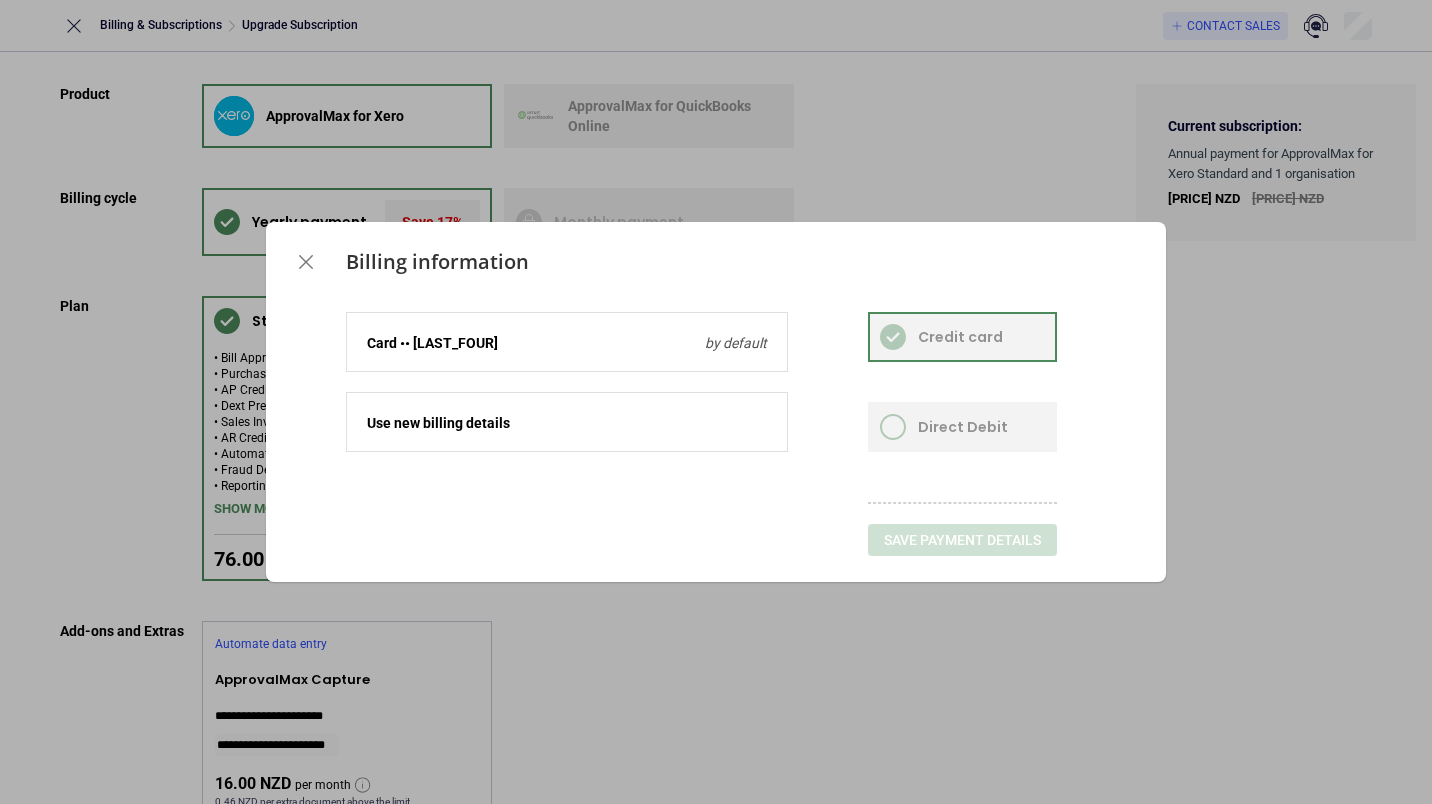 click on "Card •• [LAST_FOUR] by default" at bounding box center [567, 343] 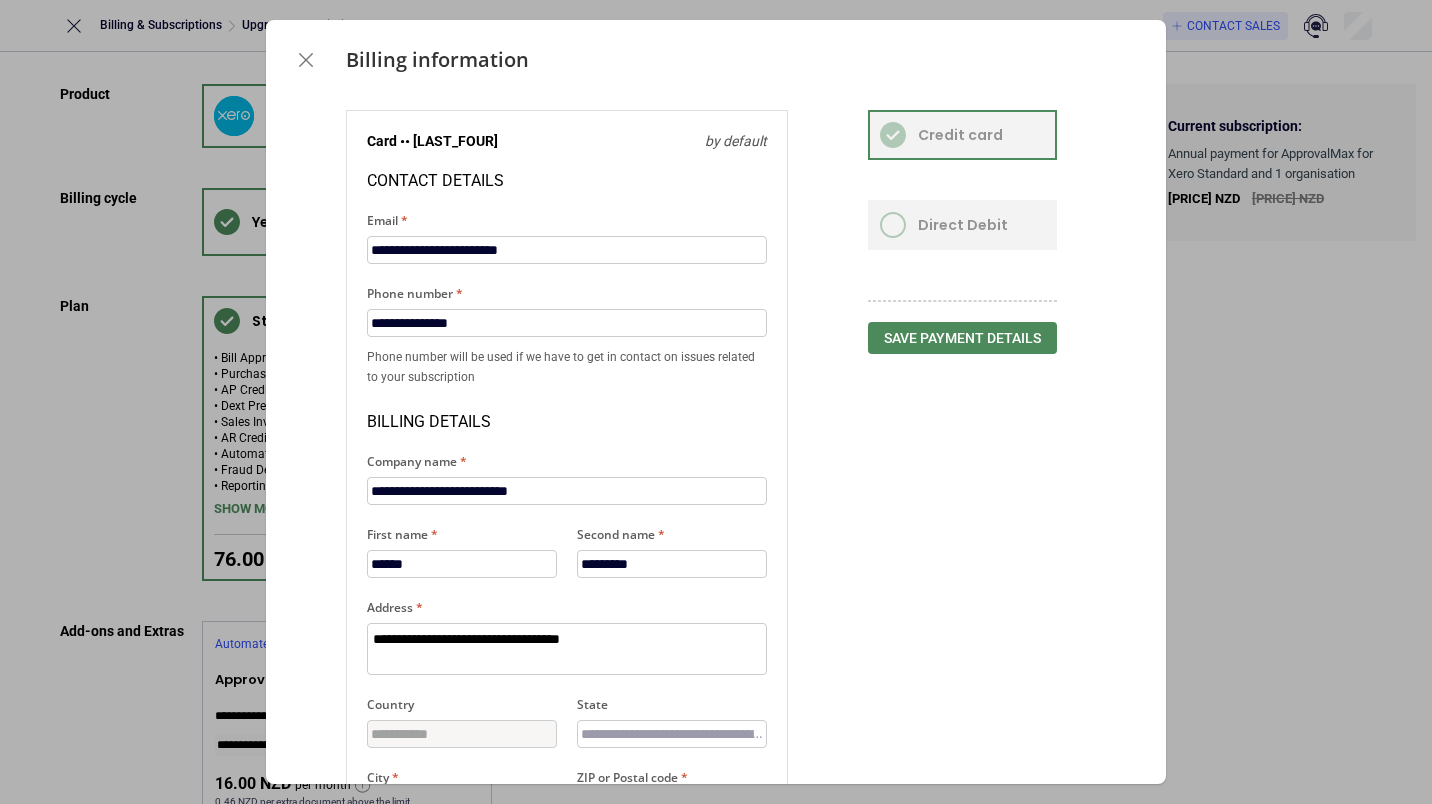 click at bounding box center [306, 60] 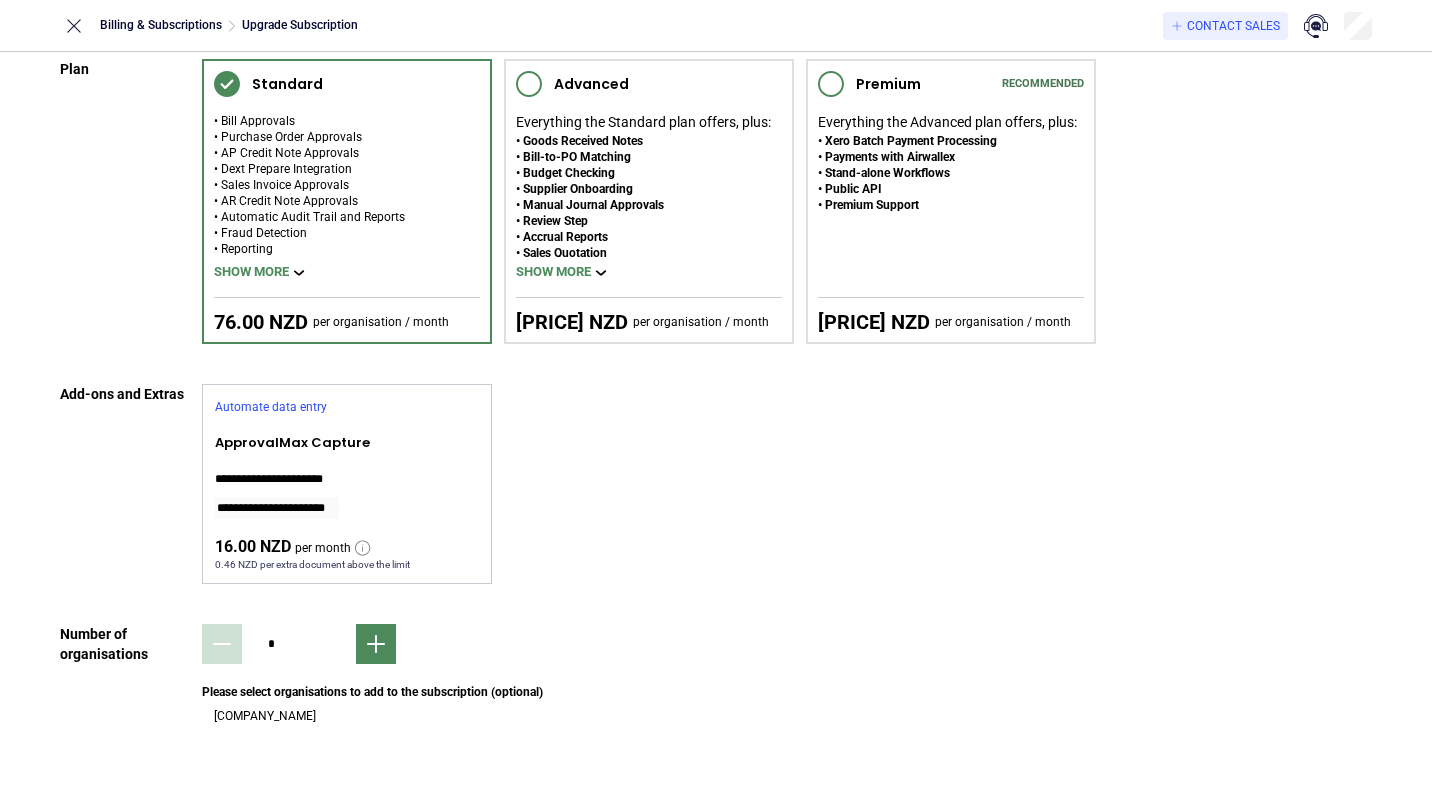 scroll, scrollTop: 0, scrollLeft: 0, axis: both 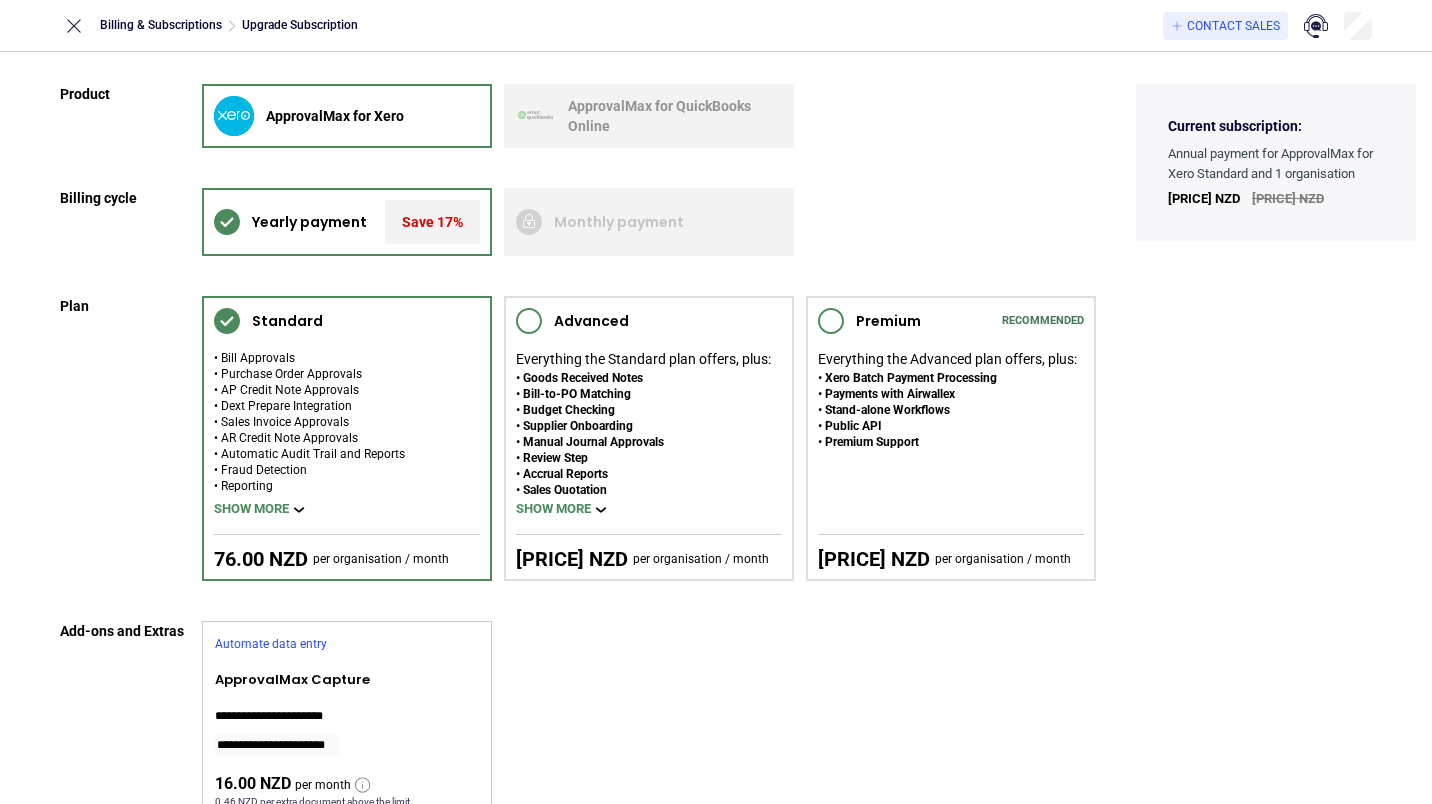 click at bounding box center [74, 26] 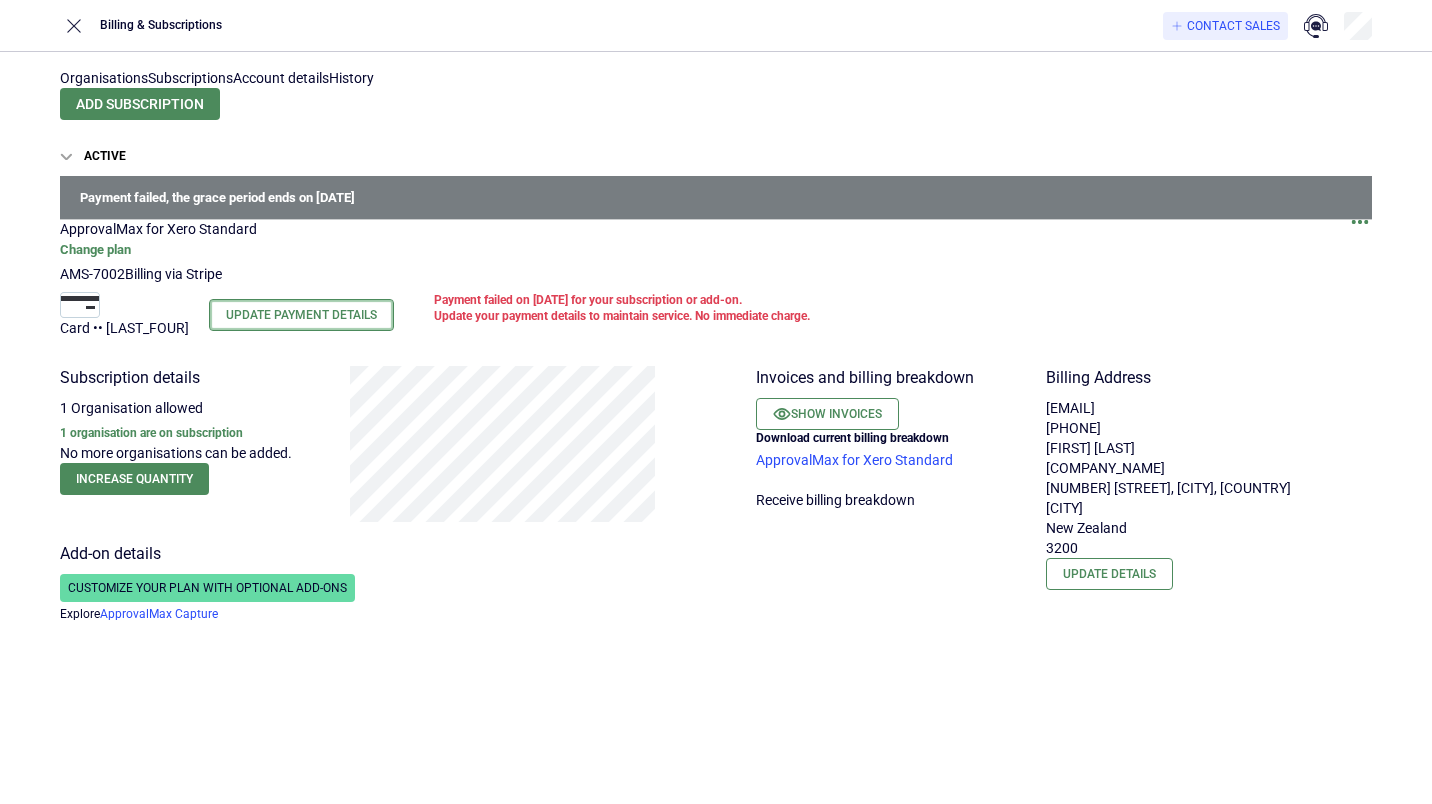 click on "Update Payment Details" at bounding box center [301, 315] 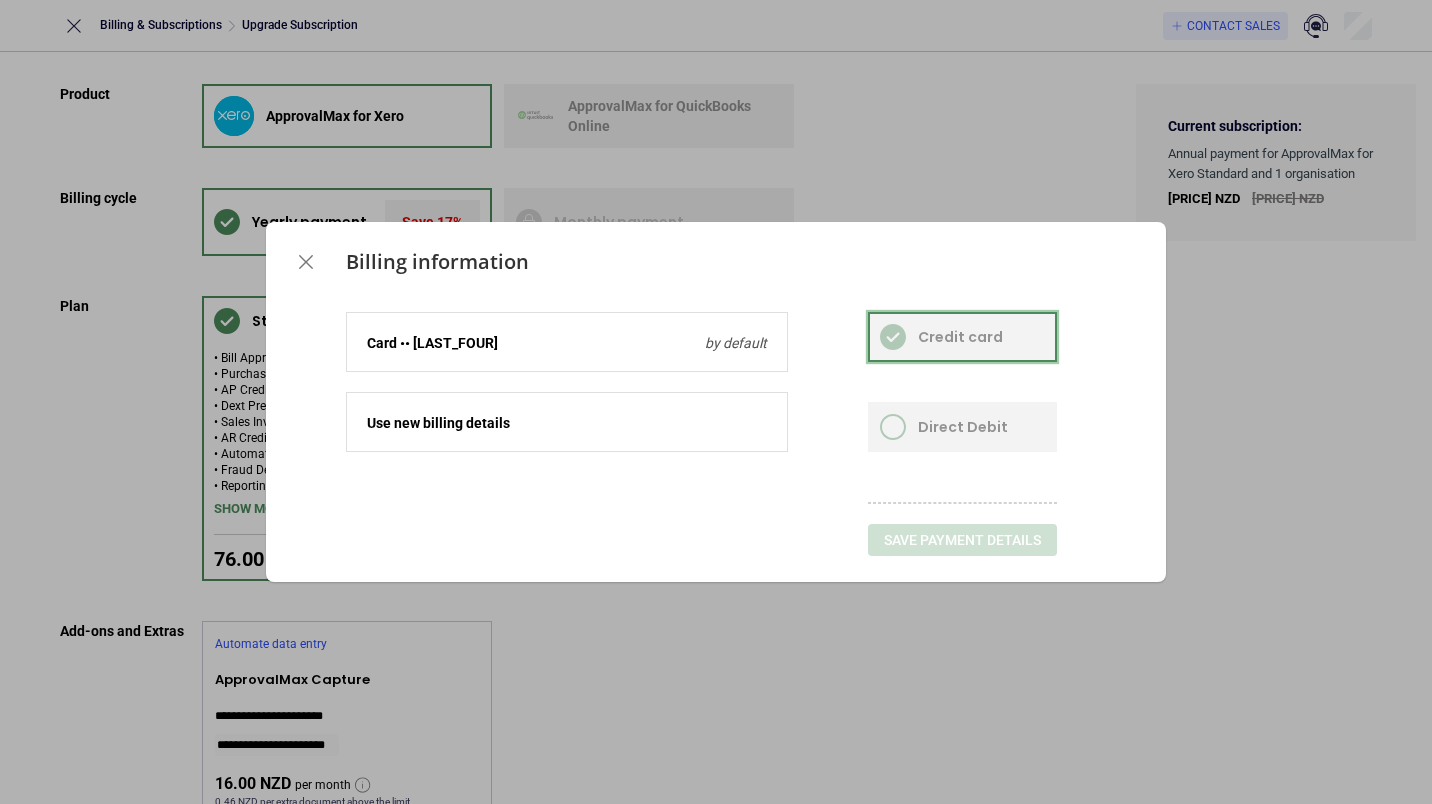 click at bounding box center [962, 337] 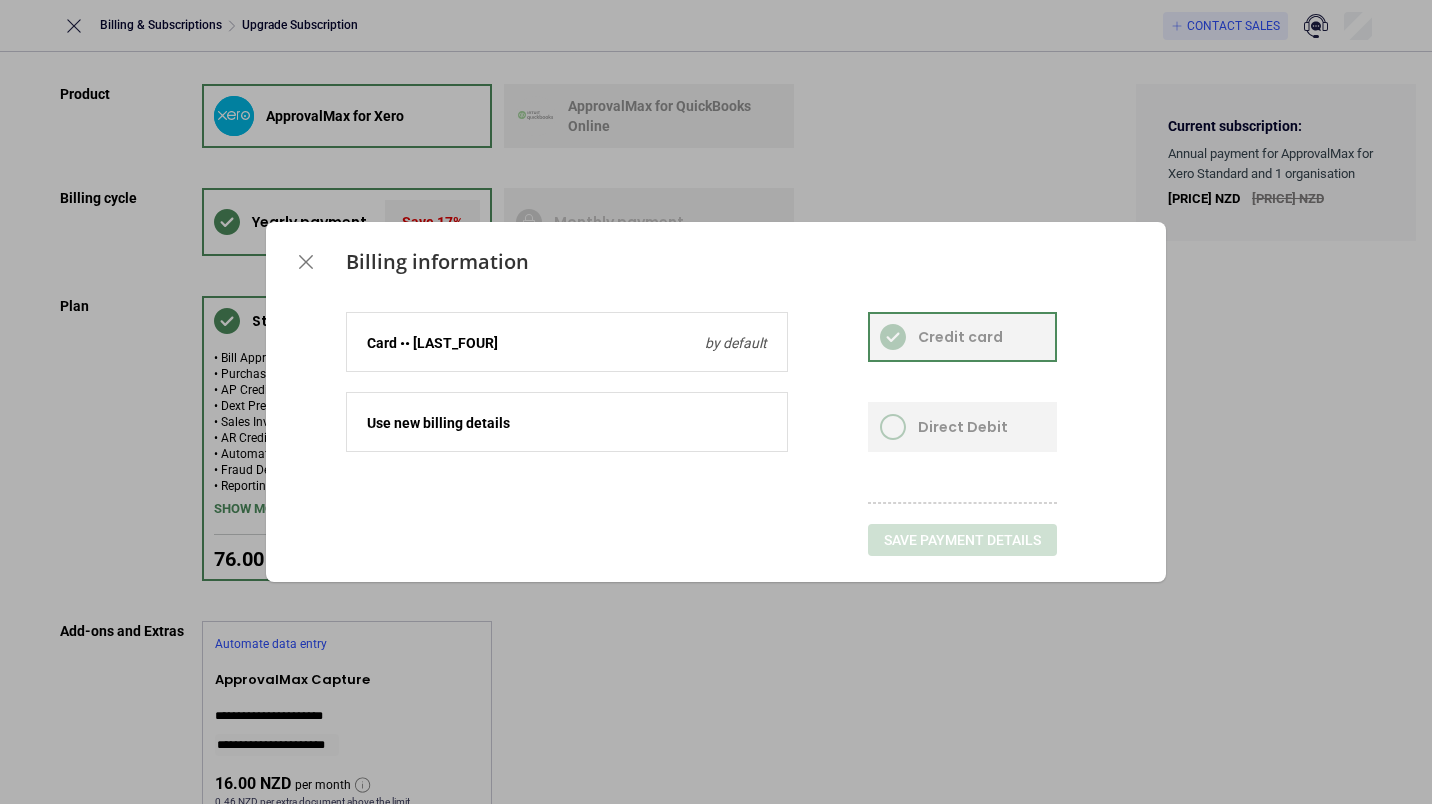 click at bounding box center [567, 413] 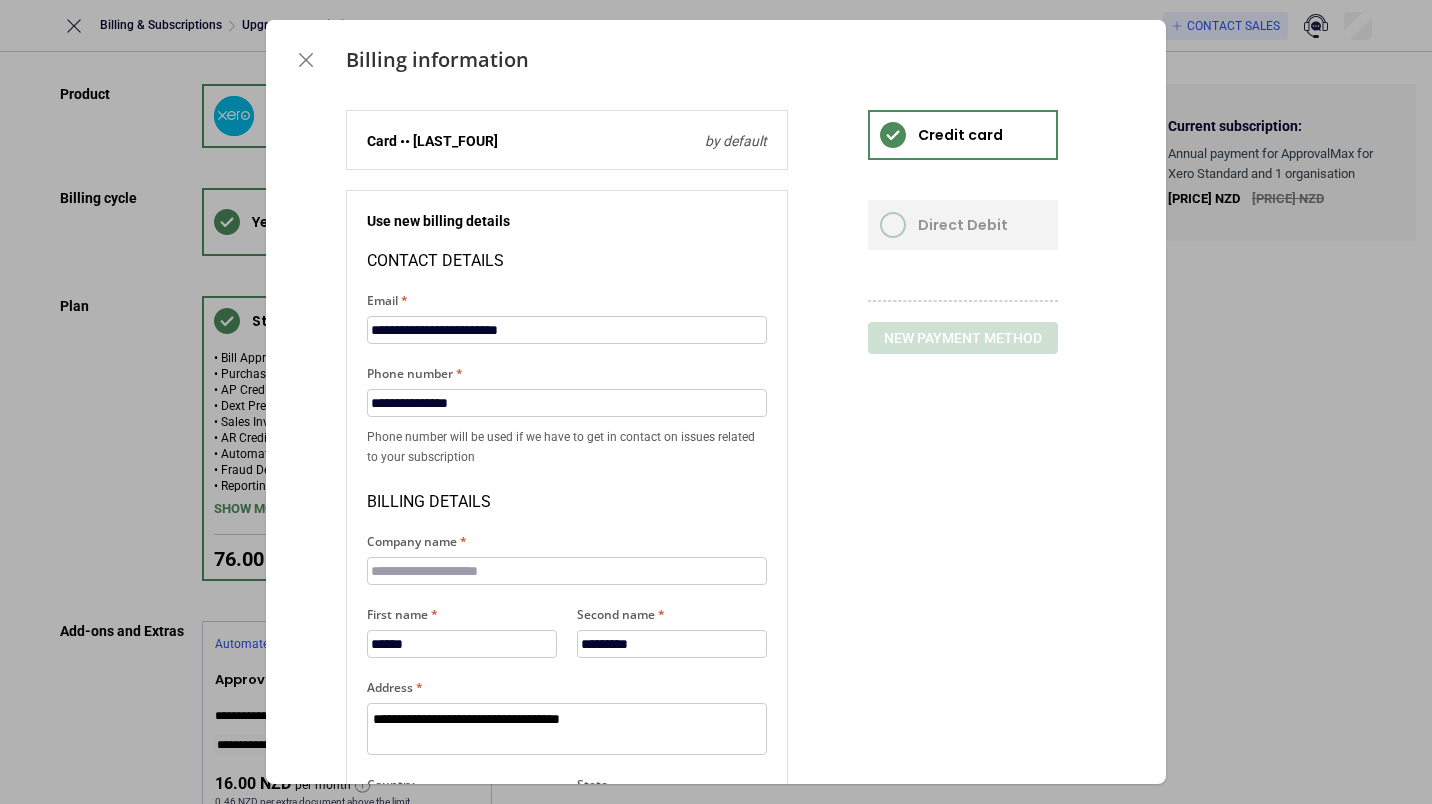 click on "Card •• [LAST_FOUR] by default" at bounding box center (567, 141) 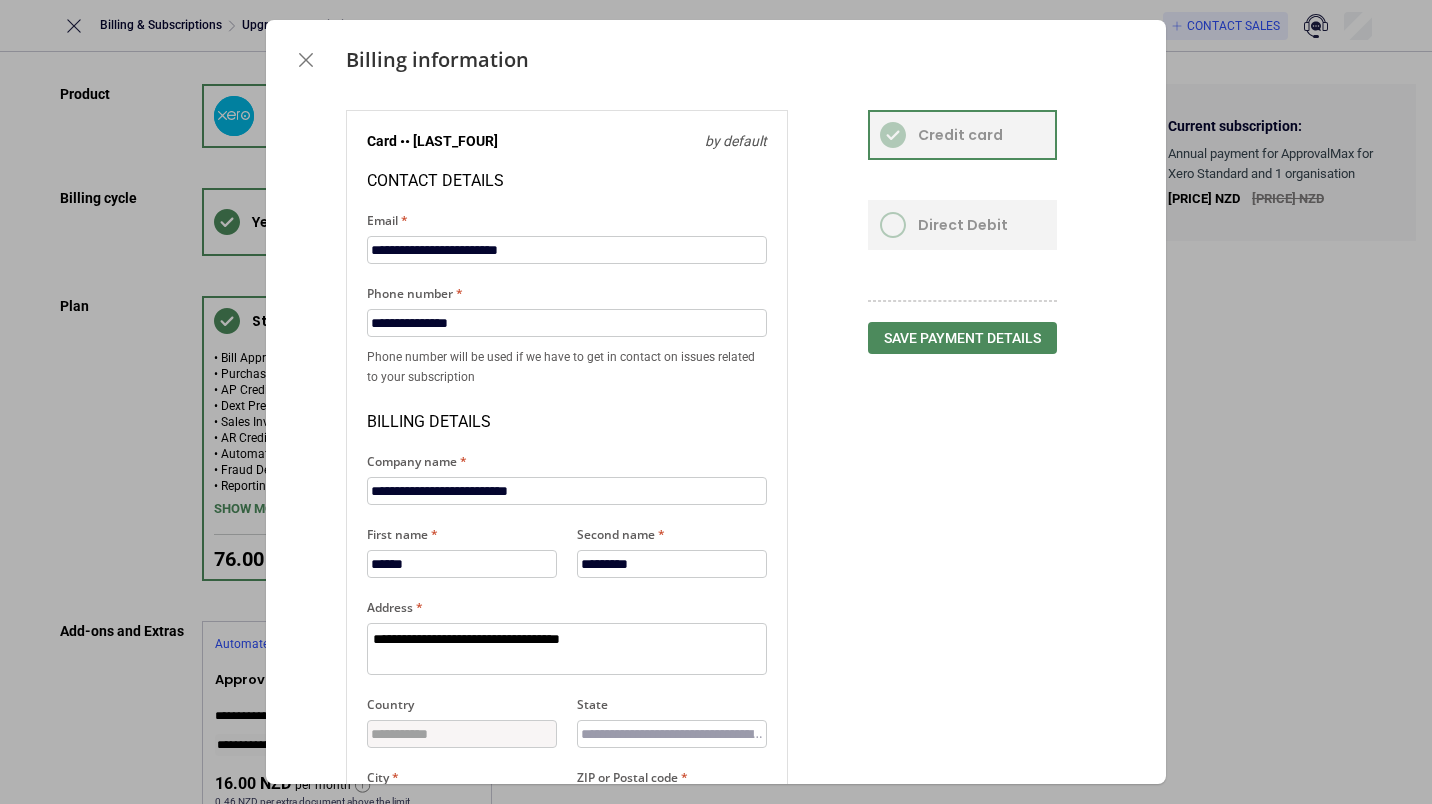 scroll, scrollTop: 299, scrollLeft: 0, axis: vertical 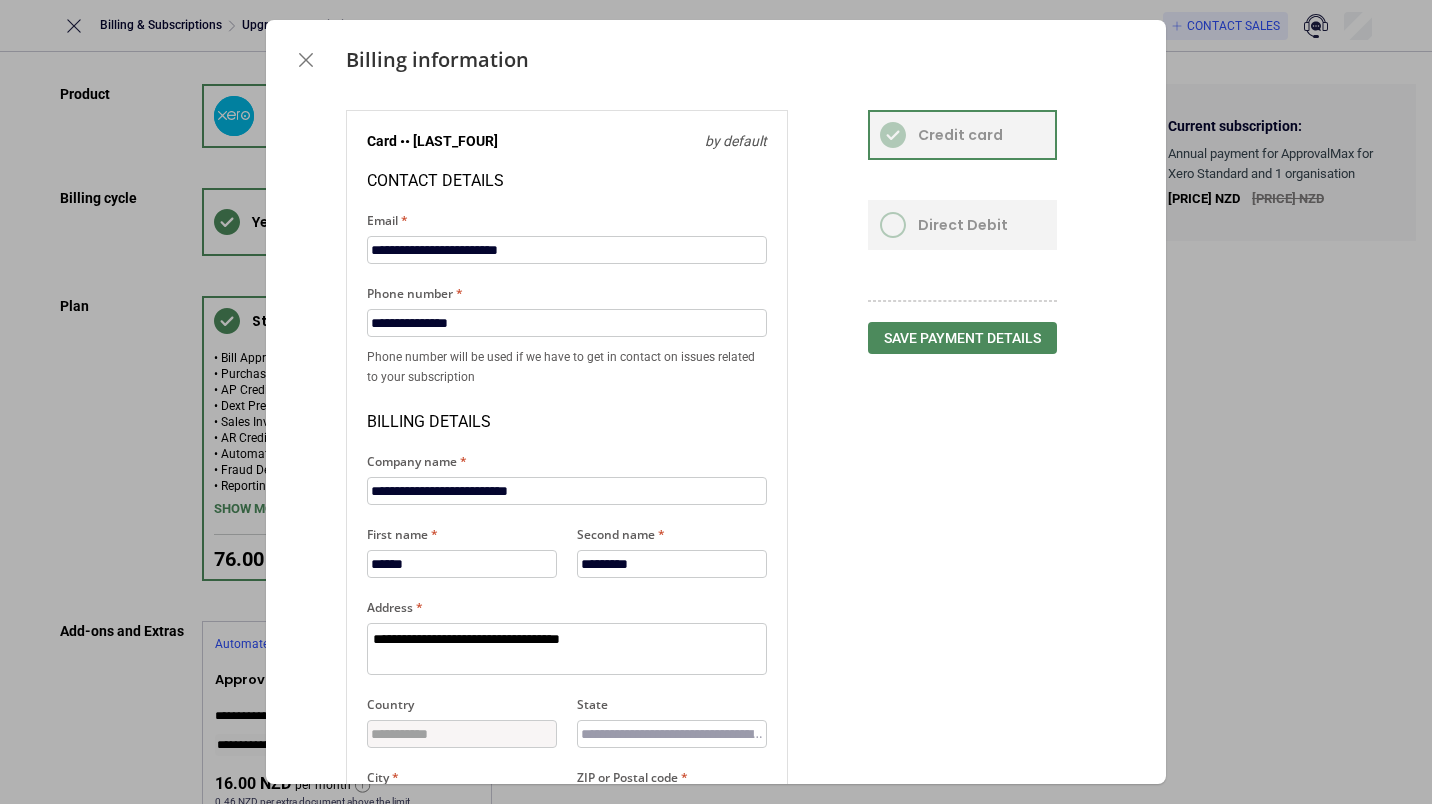 click at bounding box center (567, 986) 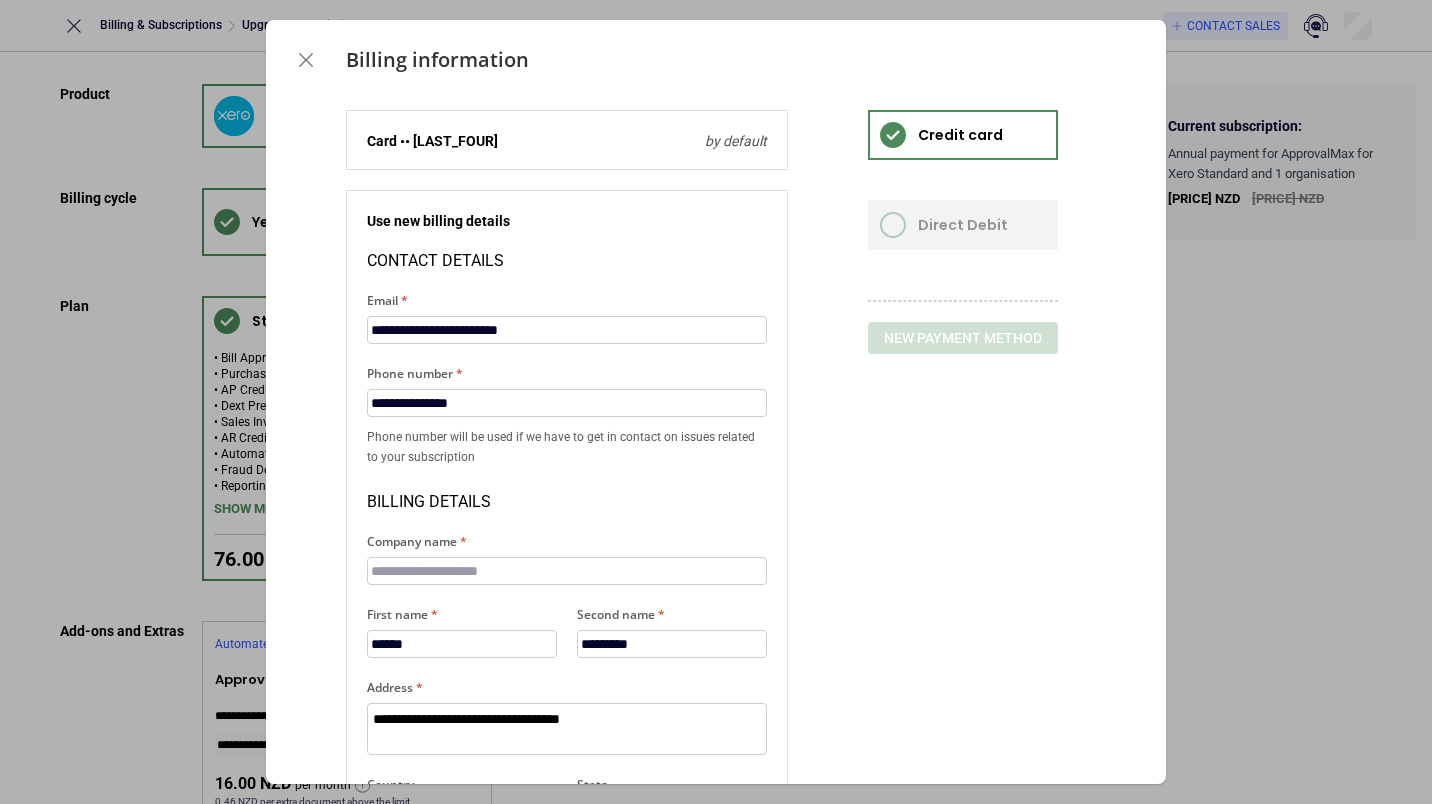 scroll, scrollTop: 0, scrollLeft: 0, axis: both 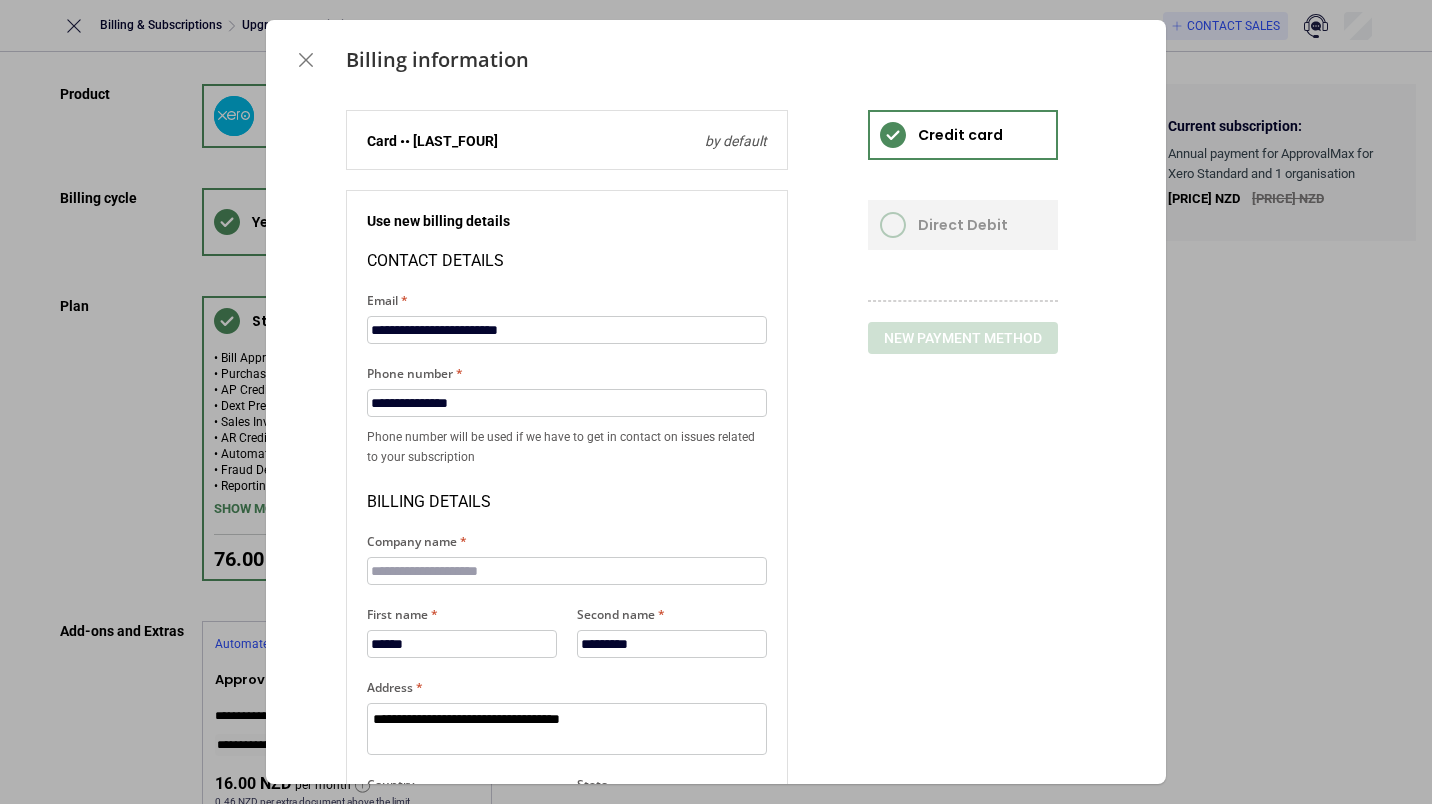 click on "by default" at bounding box center (736, 141) 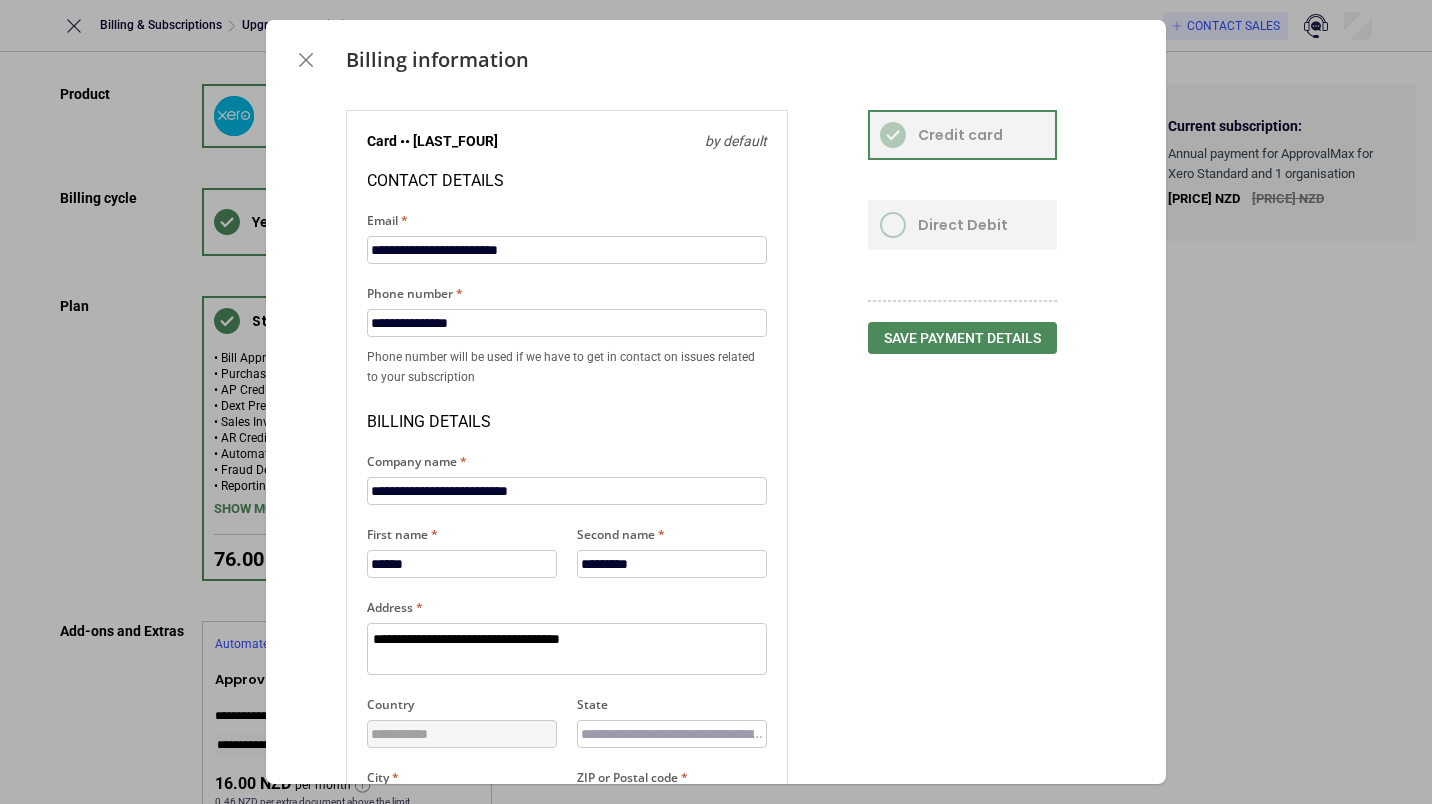 click on "by default" at bounding box center (736, 141) 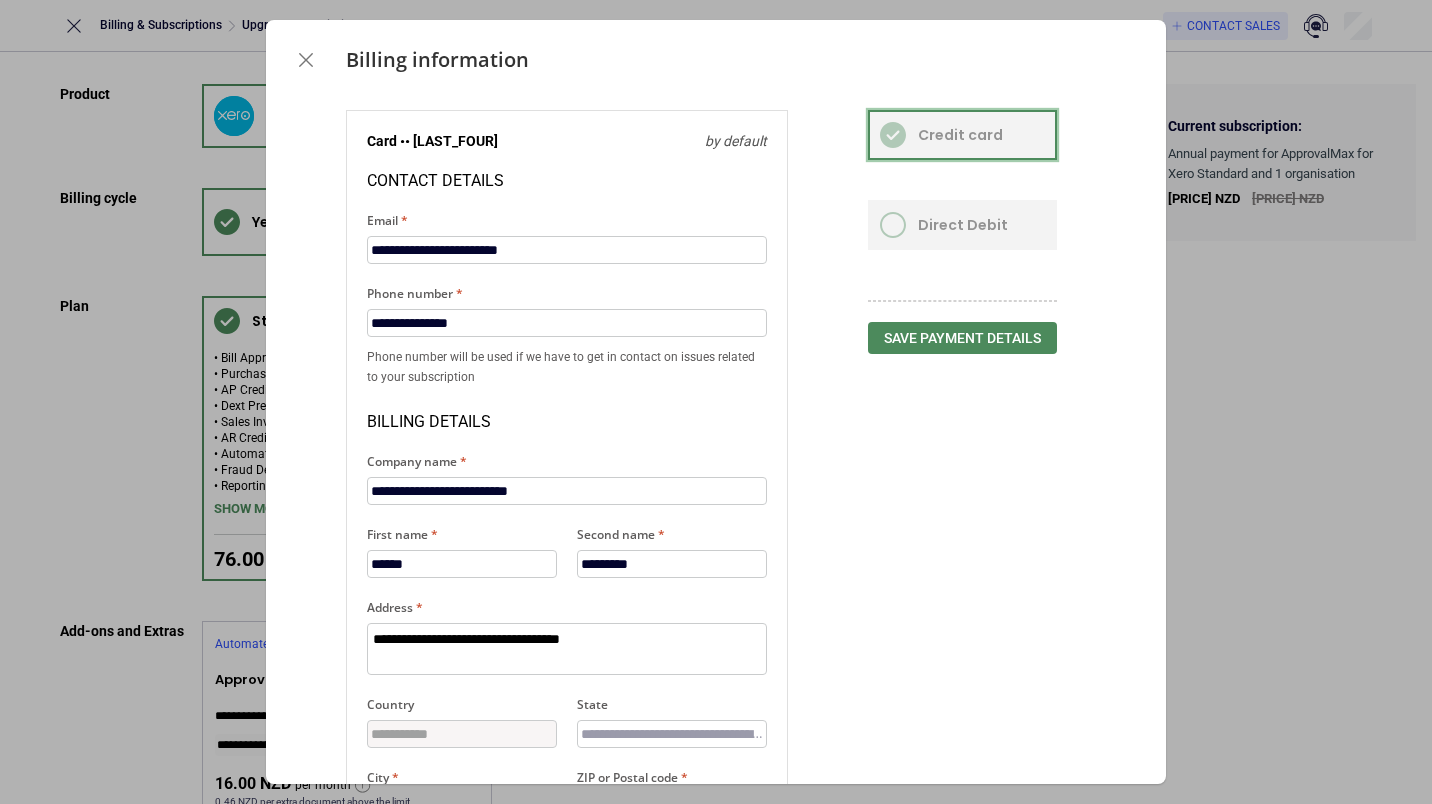 click at bounding box center (962, 135) 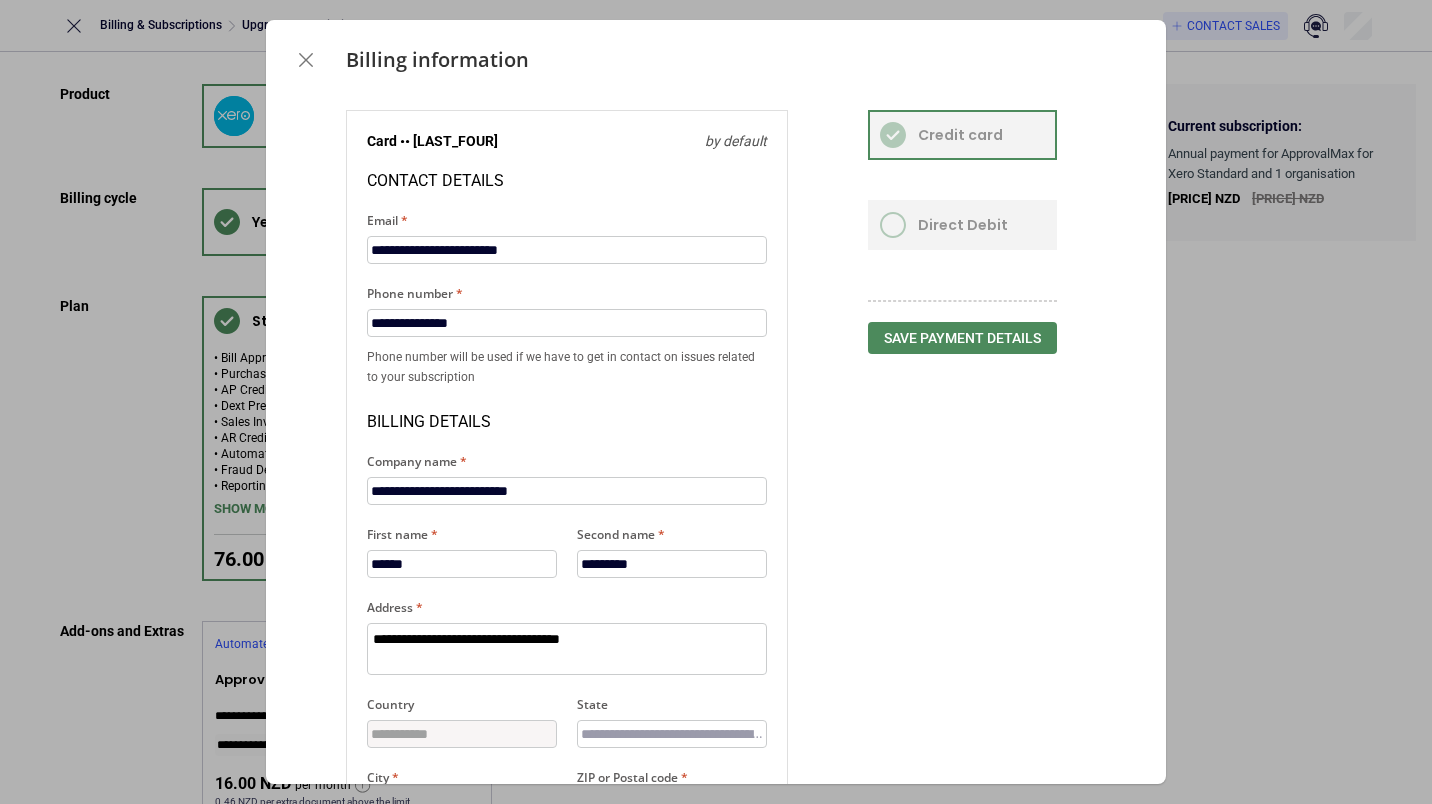 drag, startPoint x: 967, startPoint y: 133, endPoint x: 798, endPoint y: 238, distance: 198.96231 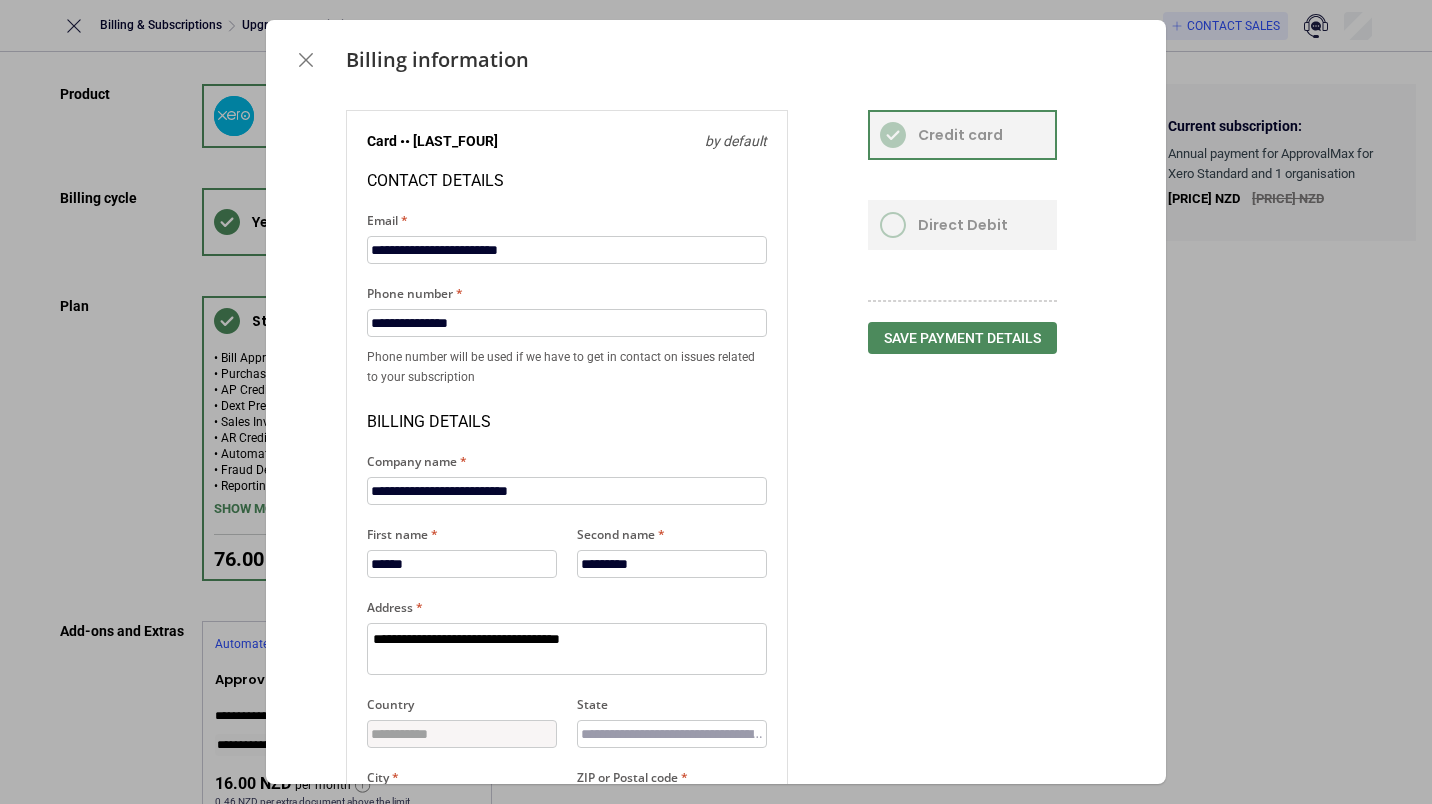 click on "Contact details" at bounding box center [567, 181] 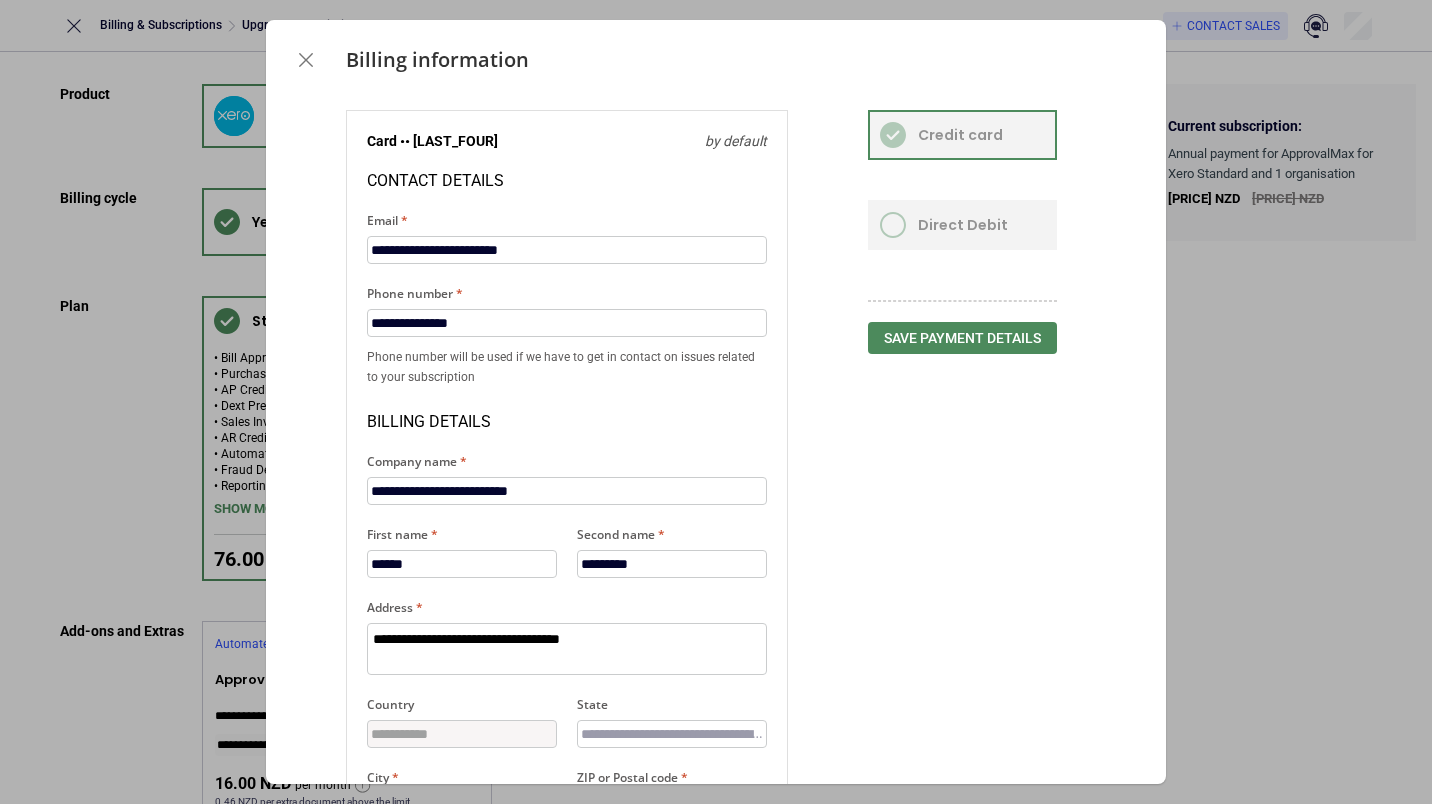 click on "by default" at bounding box center (736, 141) 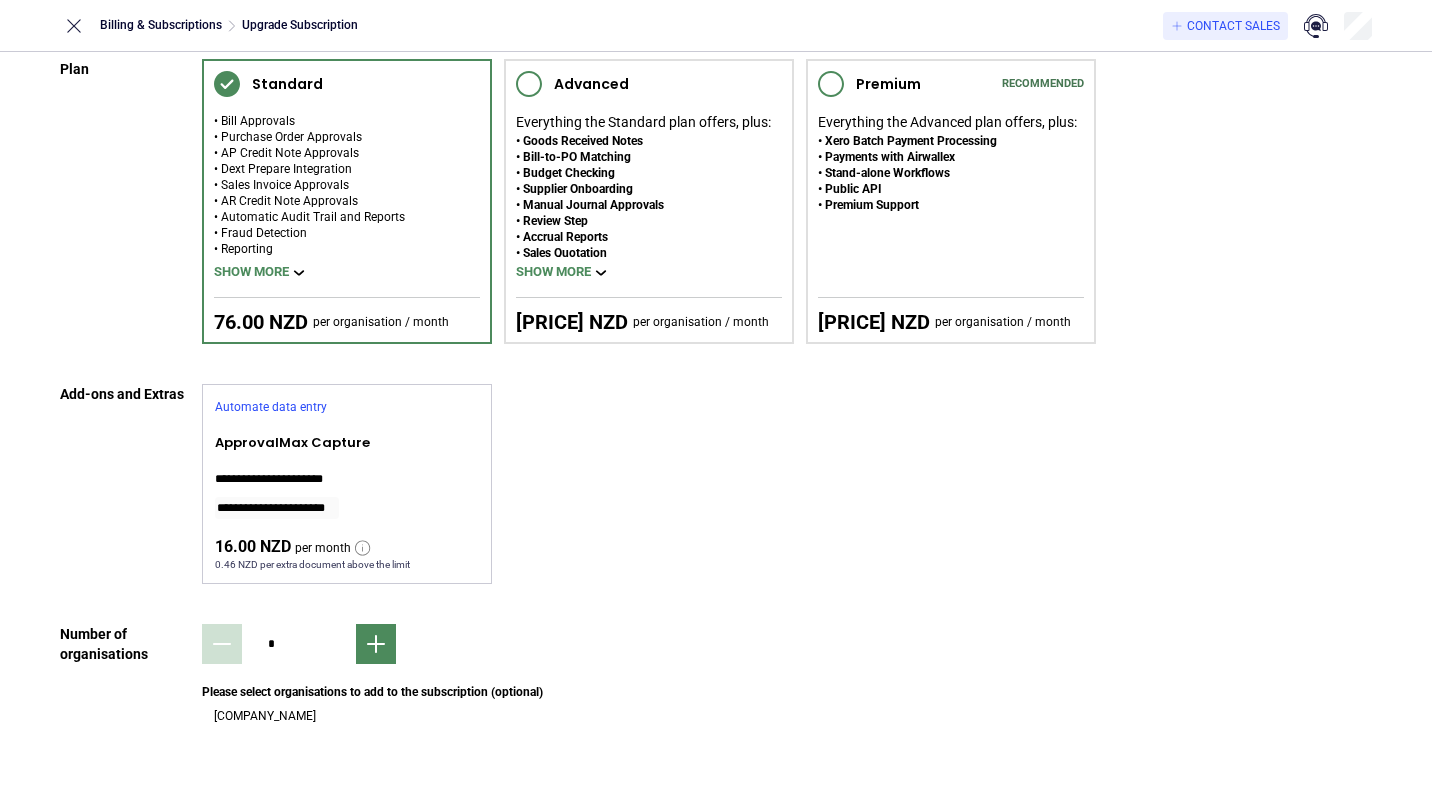 scroll, scrollTop: 0, scrollLeft: 0, axis: both 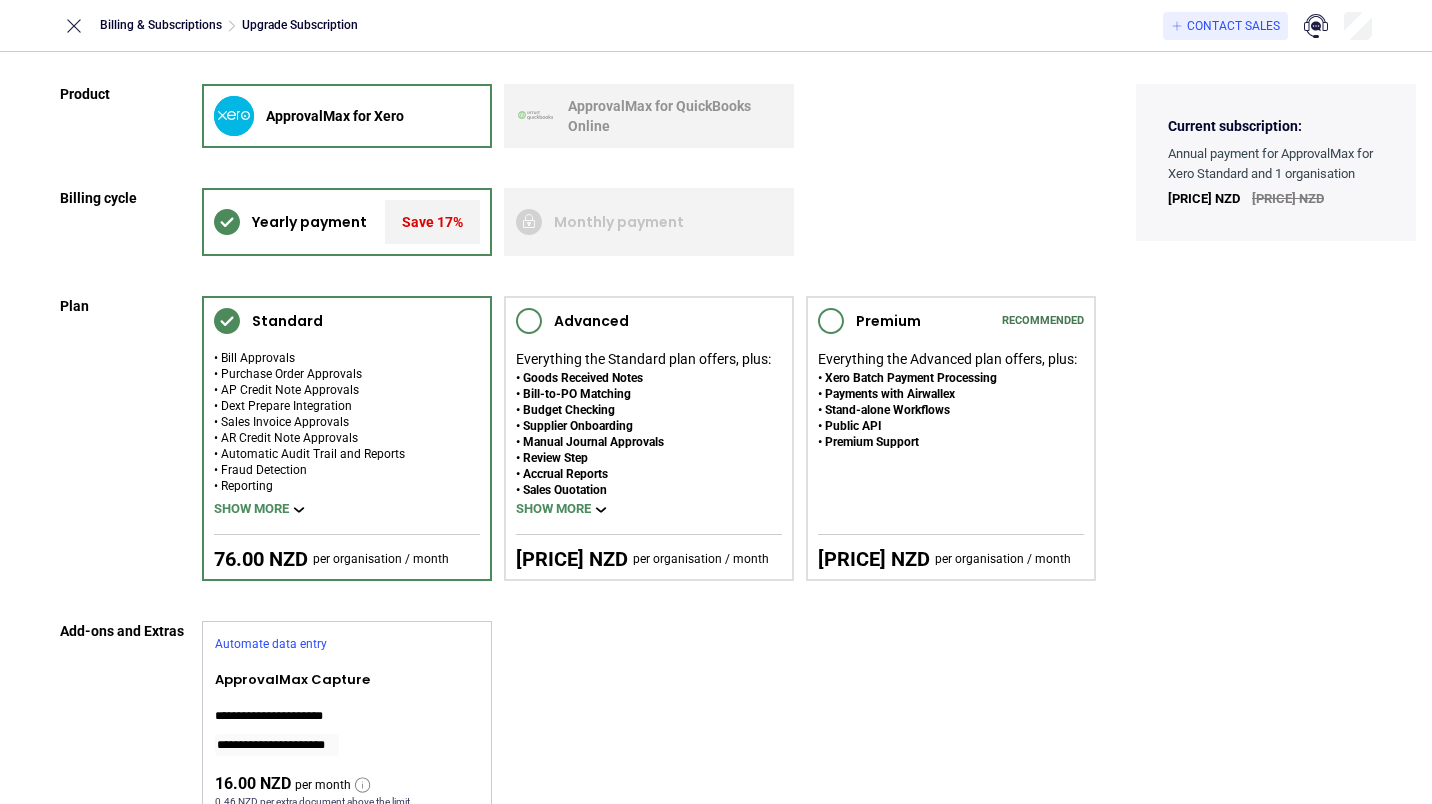 drag, startPoint x: 65, startPoint y: 22, endPoint x: 98, endPoint y: 35, distance: 35.468296 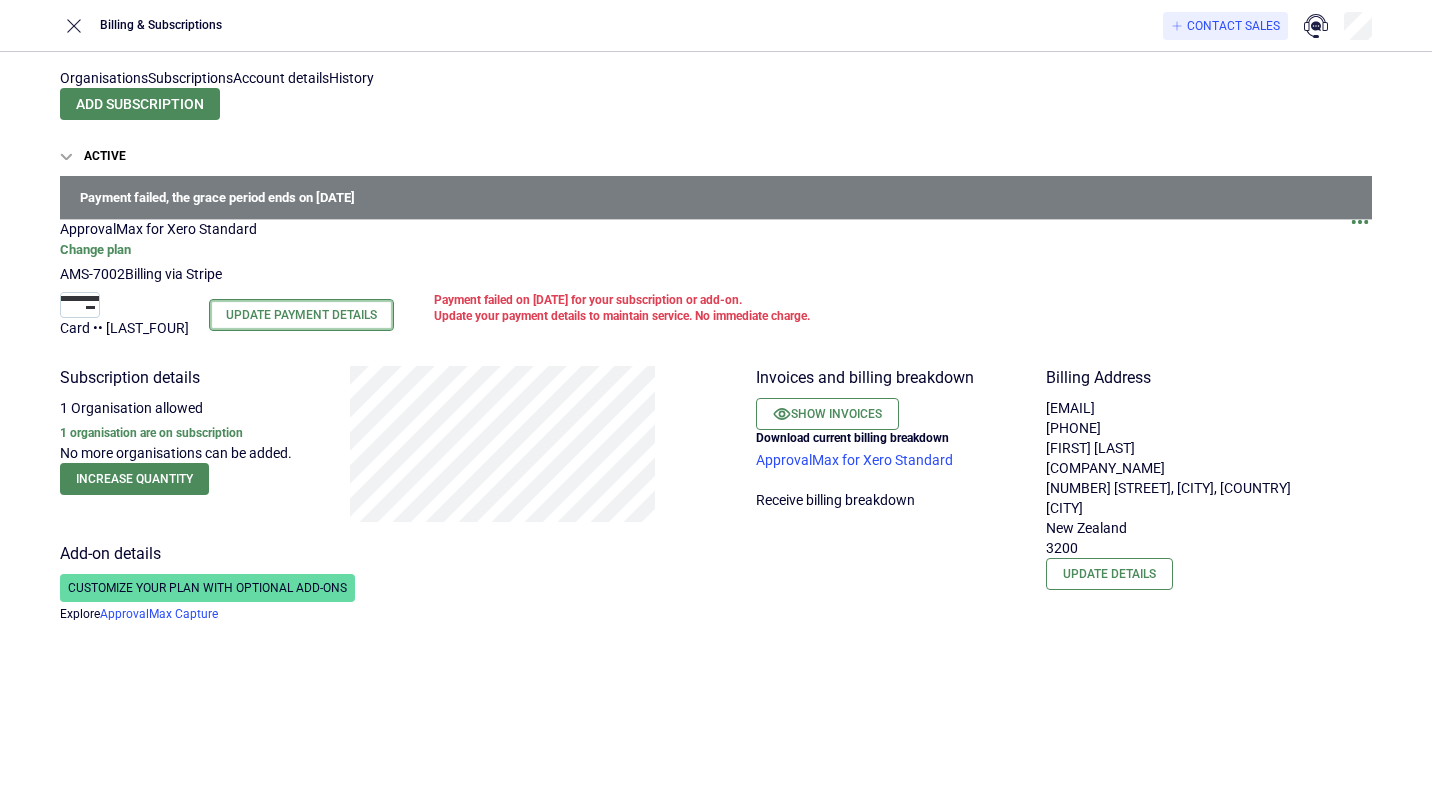 click on "Update Payment Details" at bounding box center (301, 315) 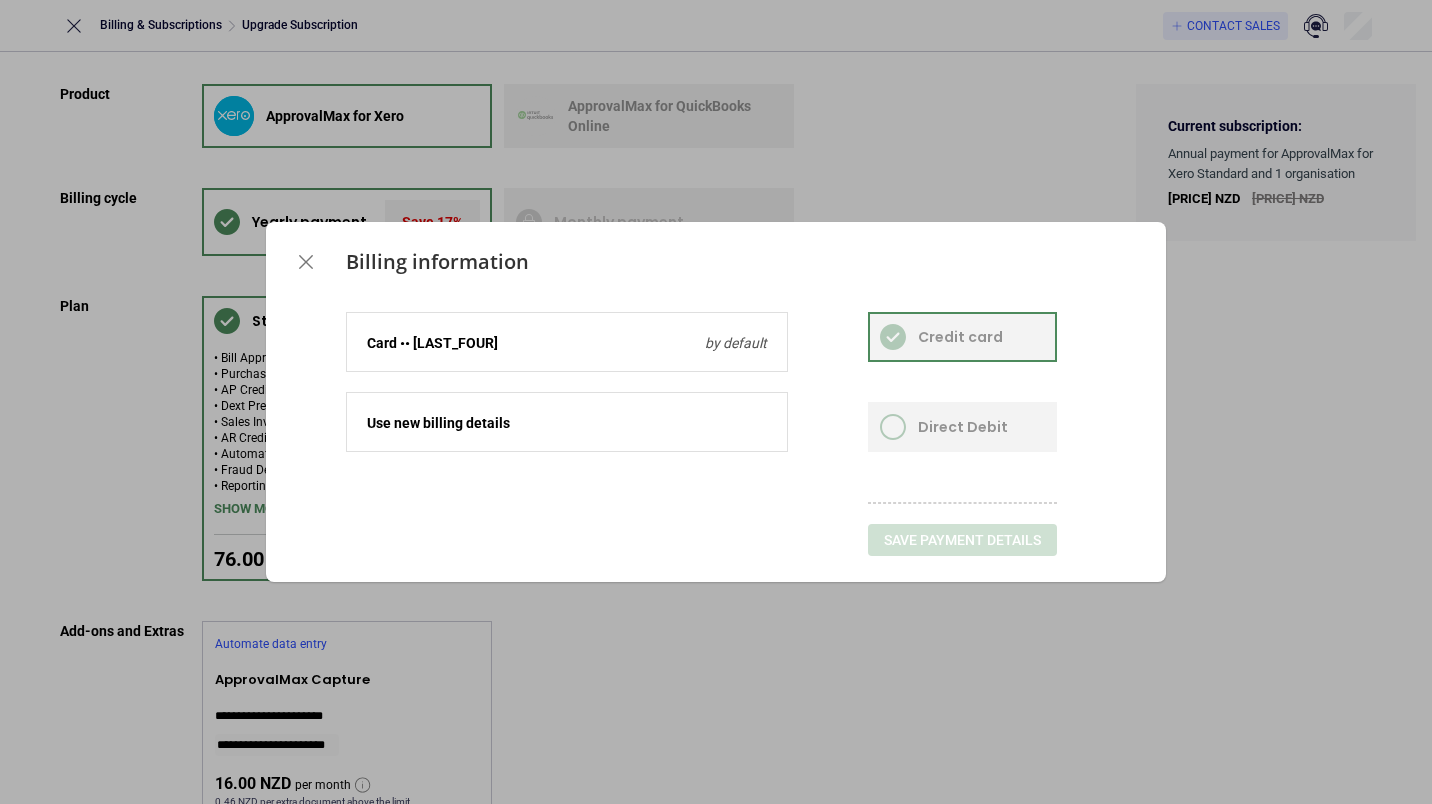 click on "Card •• [LAST_FOUR] by default" at bounding box center (567, 343) 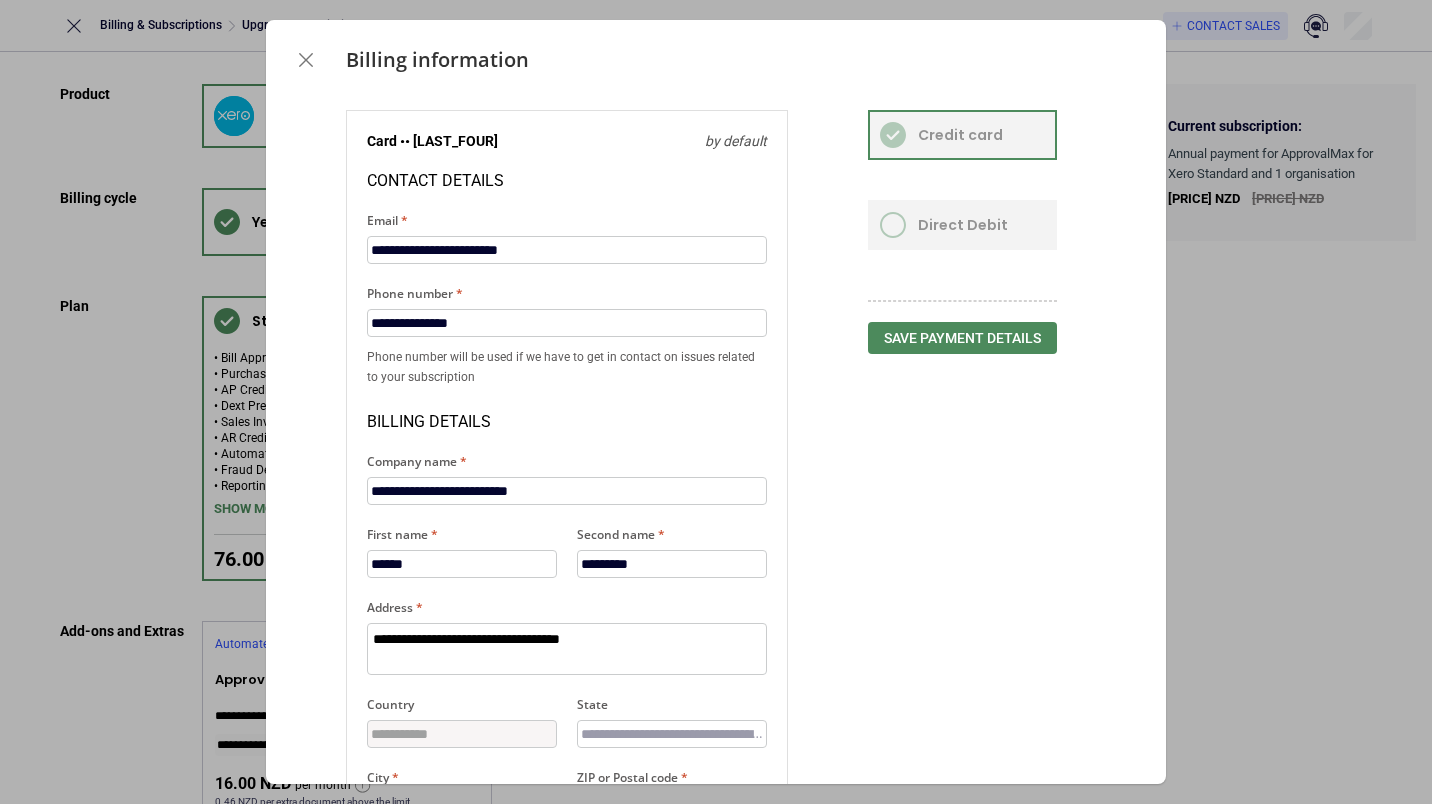 click on "by default" at bounding box center [736, 141] 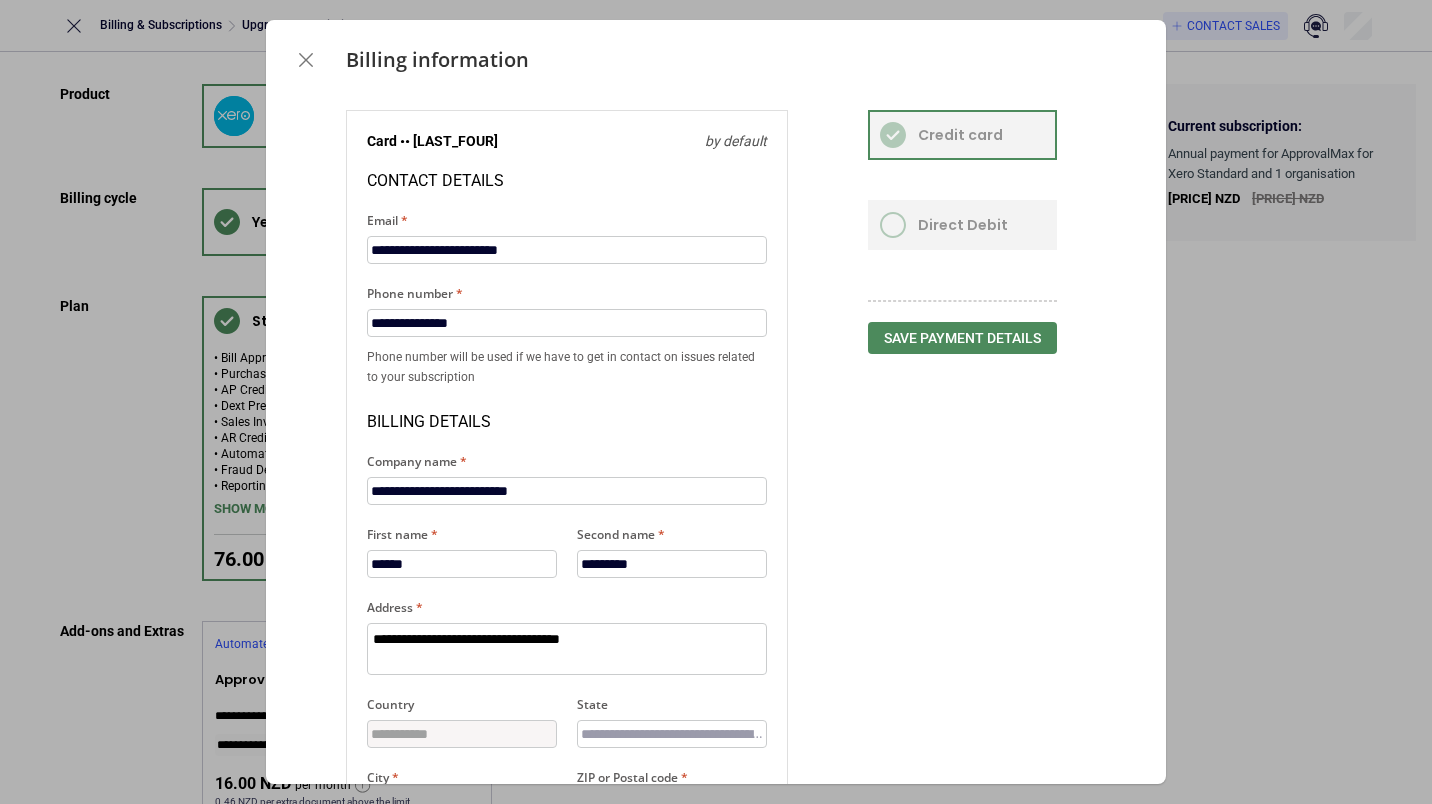 scroll, scrollTop: 0, scrollLeft: 0, axis: both 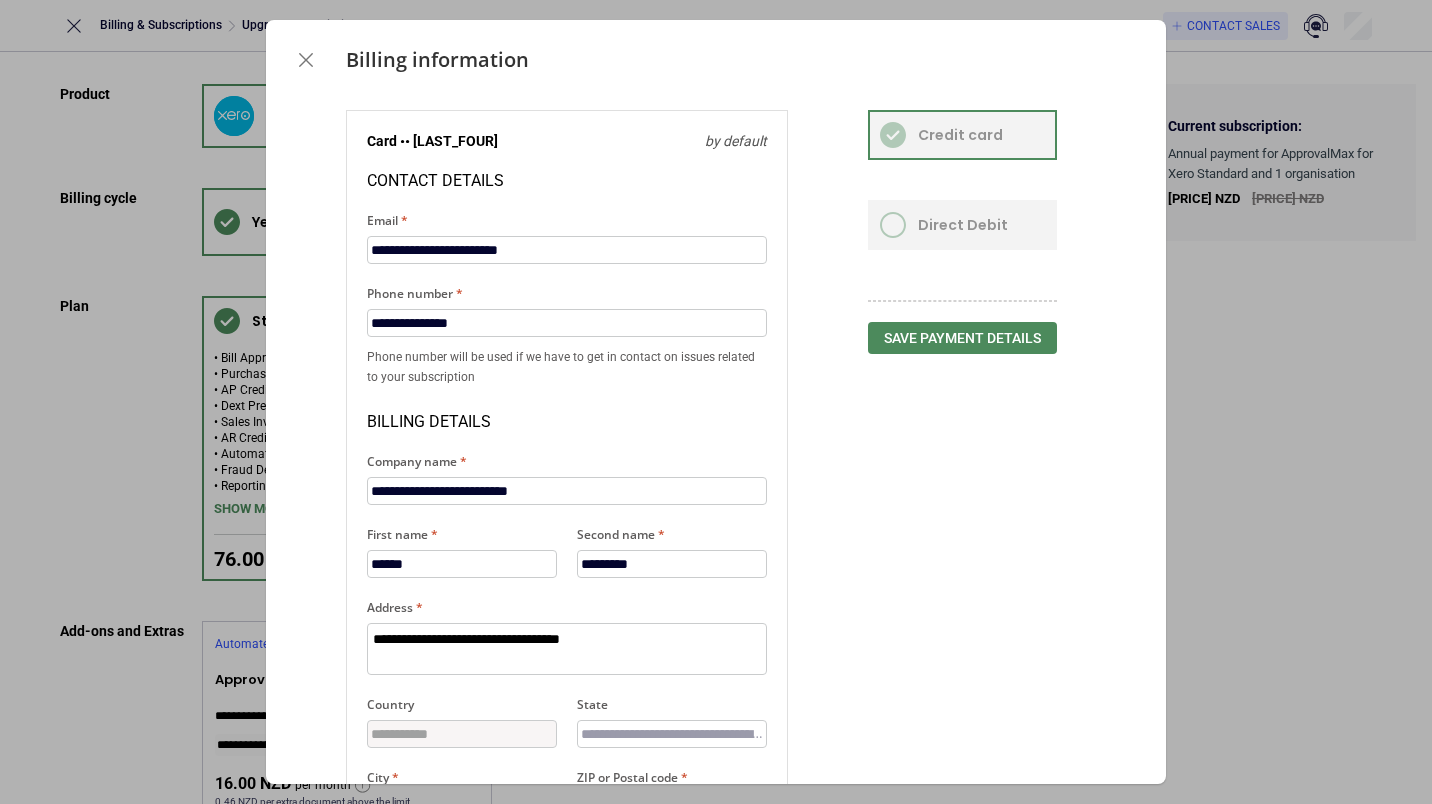 click on "Card •• [LAST_FOUR] by default" at bounding box center (567, 141) 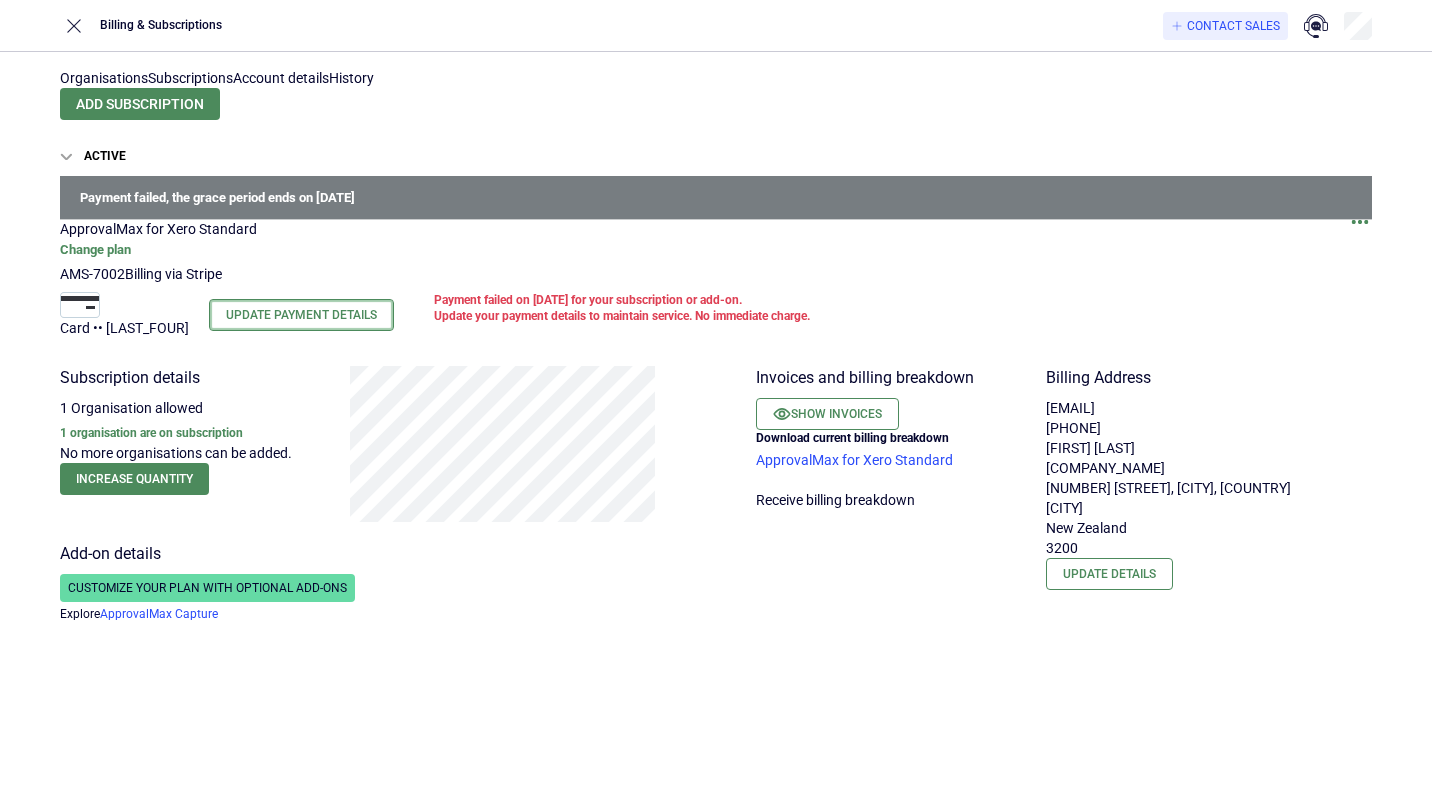 click on "Update Payment Details" at bounding box center [301, 315] 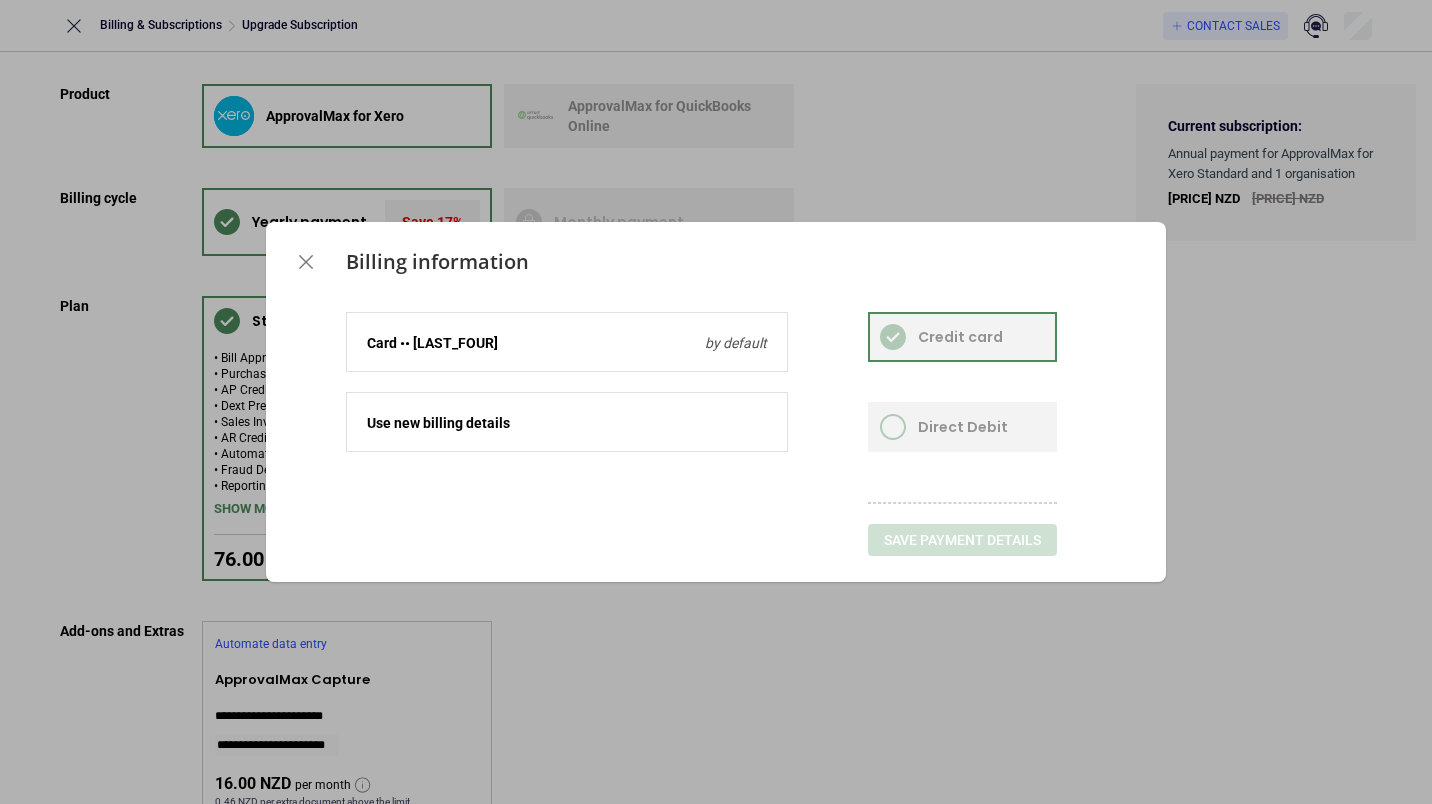 click at bounding box center [567, 333] 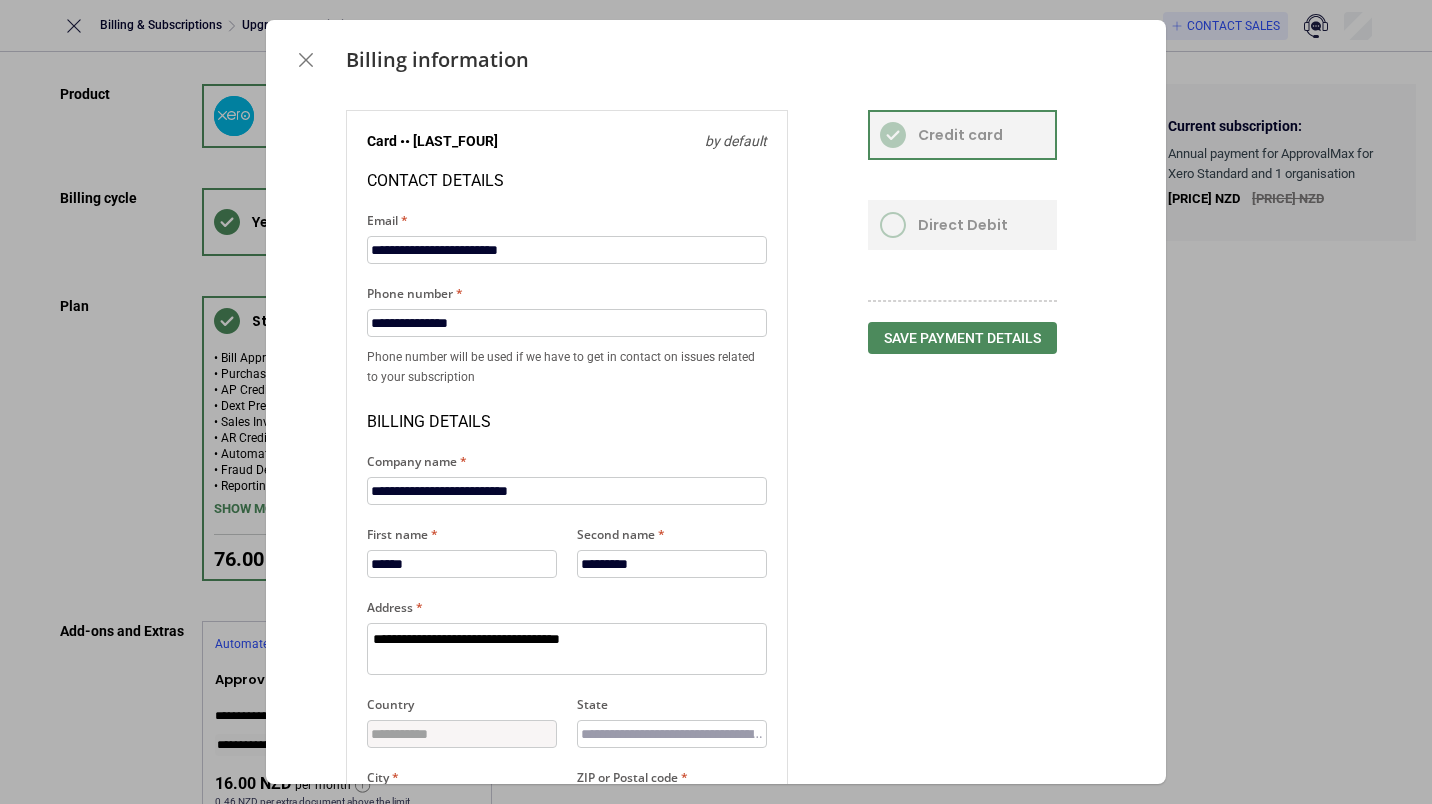 click at bounding box center (567, 131) 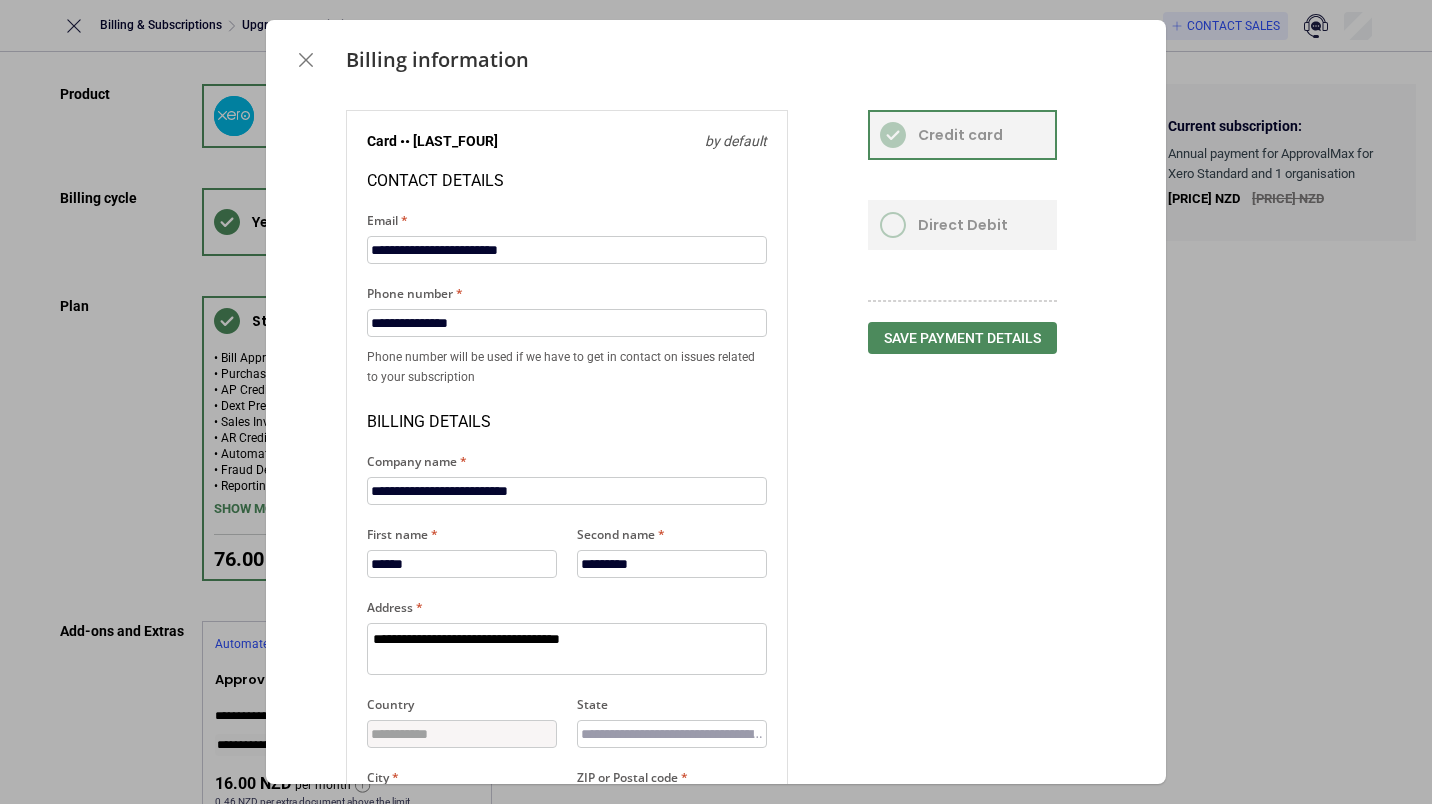 click at bounding box center [306, 60] 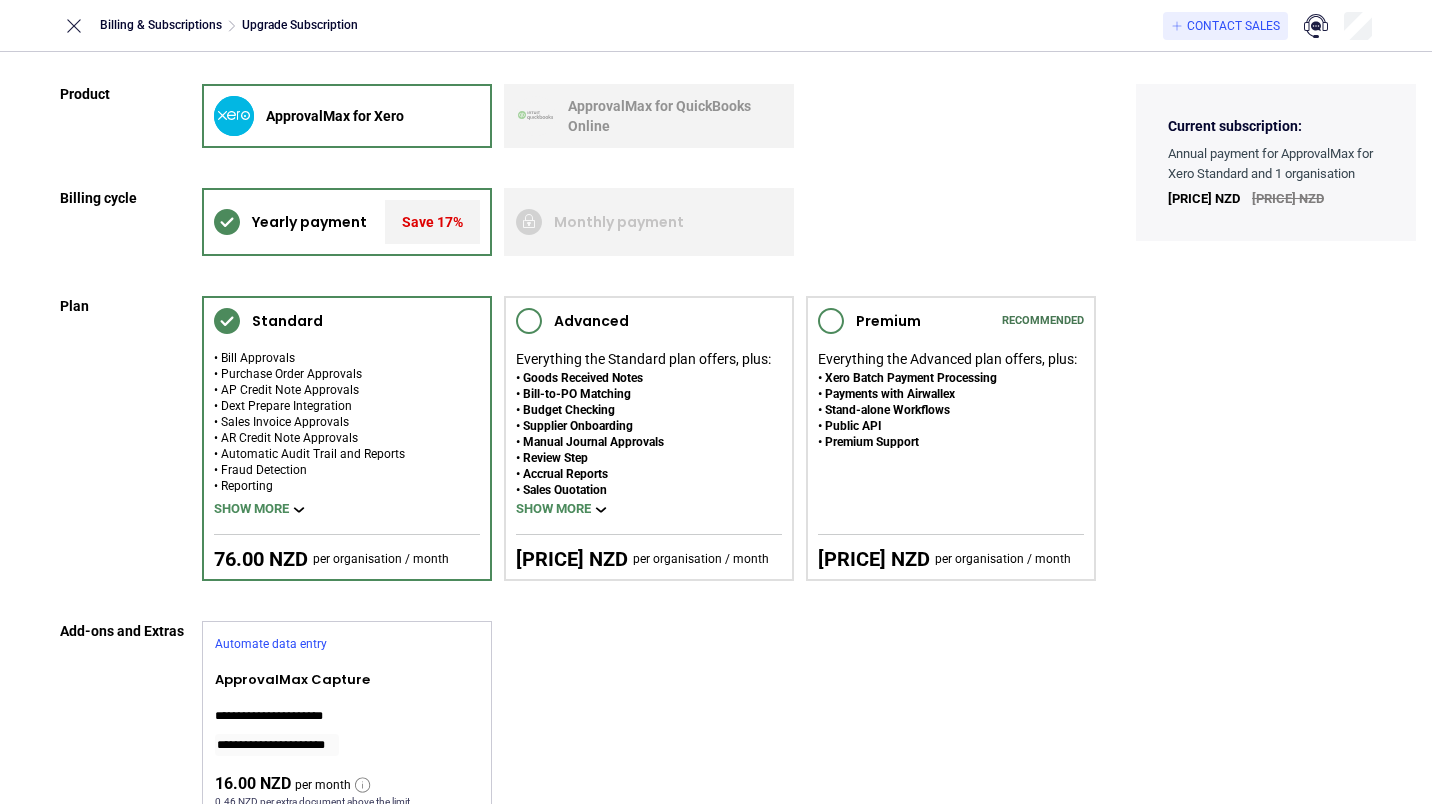 click at bounding box center (74, 26) 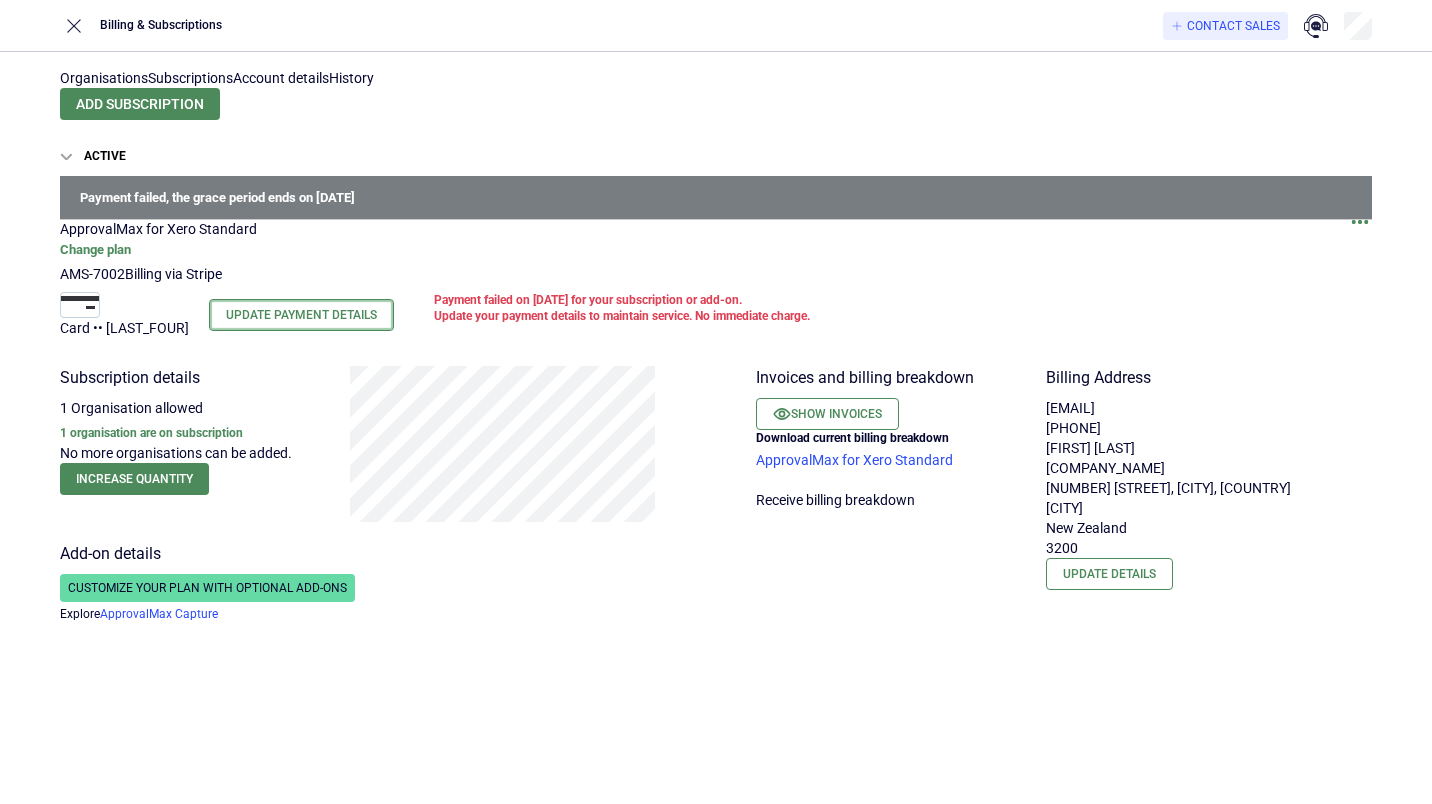 click on "Update Payment Details" at bounding box center [301, 315] 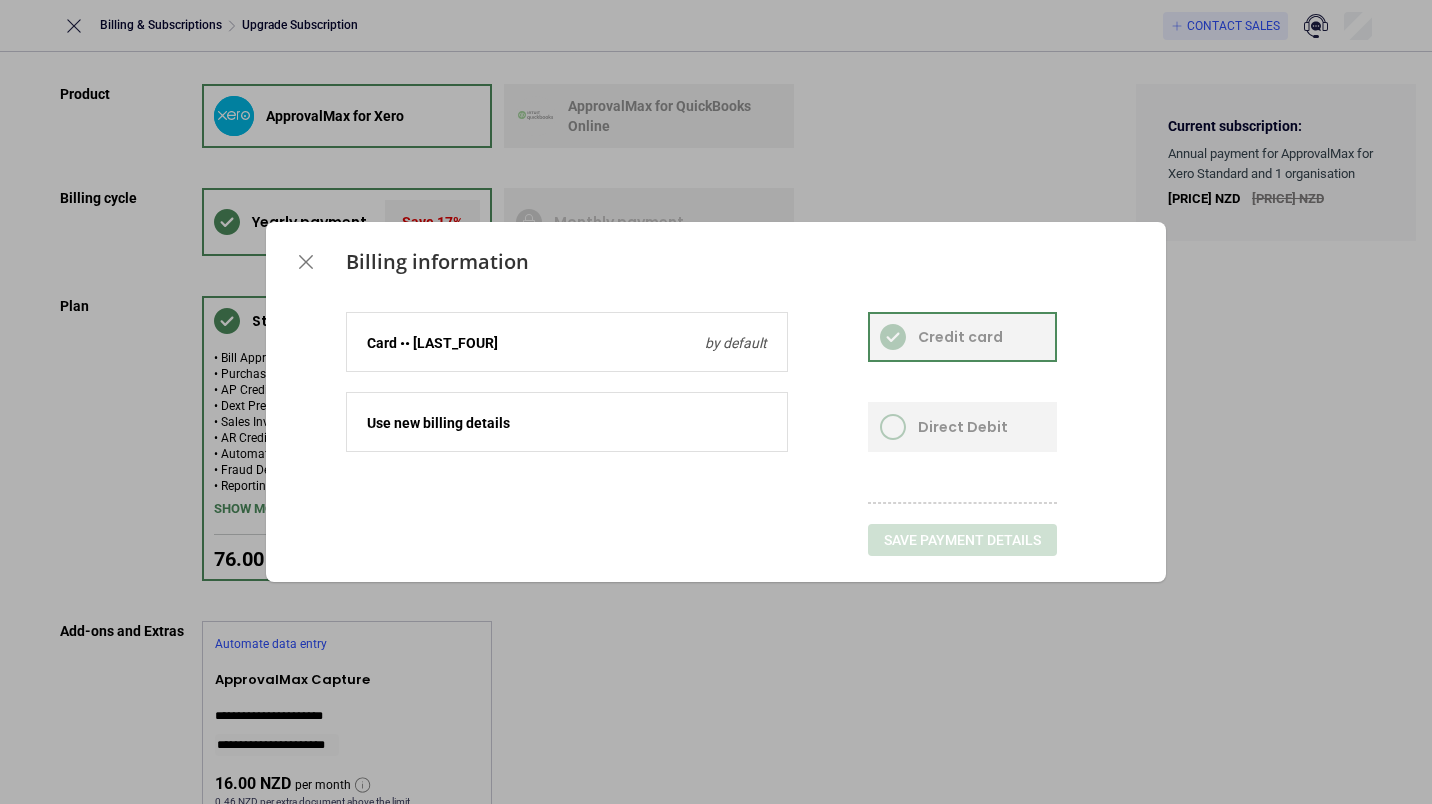 click on "Use new billing details" at bounding box center (567, 423) 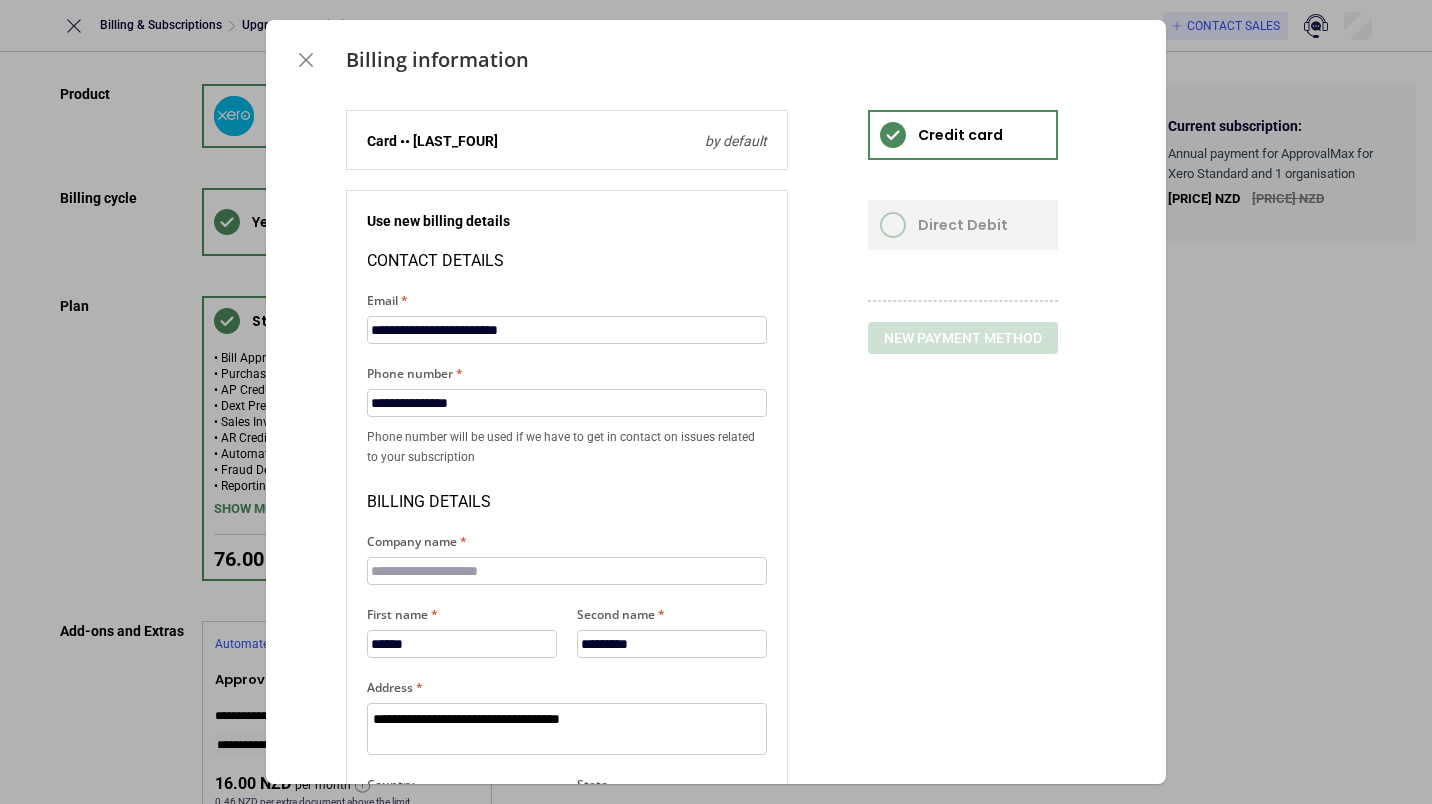 scroll, scrollTop: 0, scrollLeft: 0, axis: both 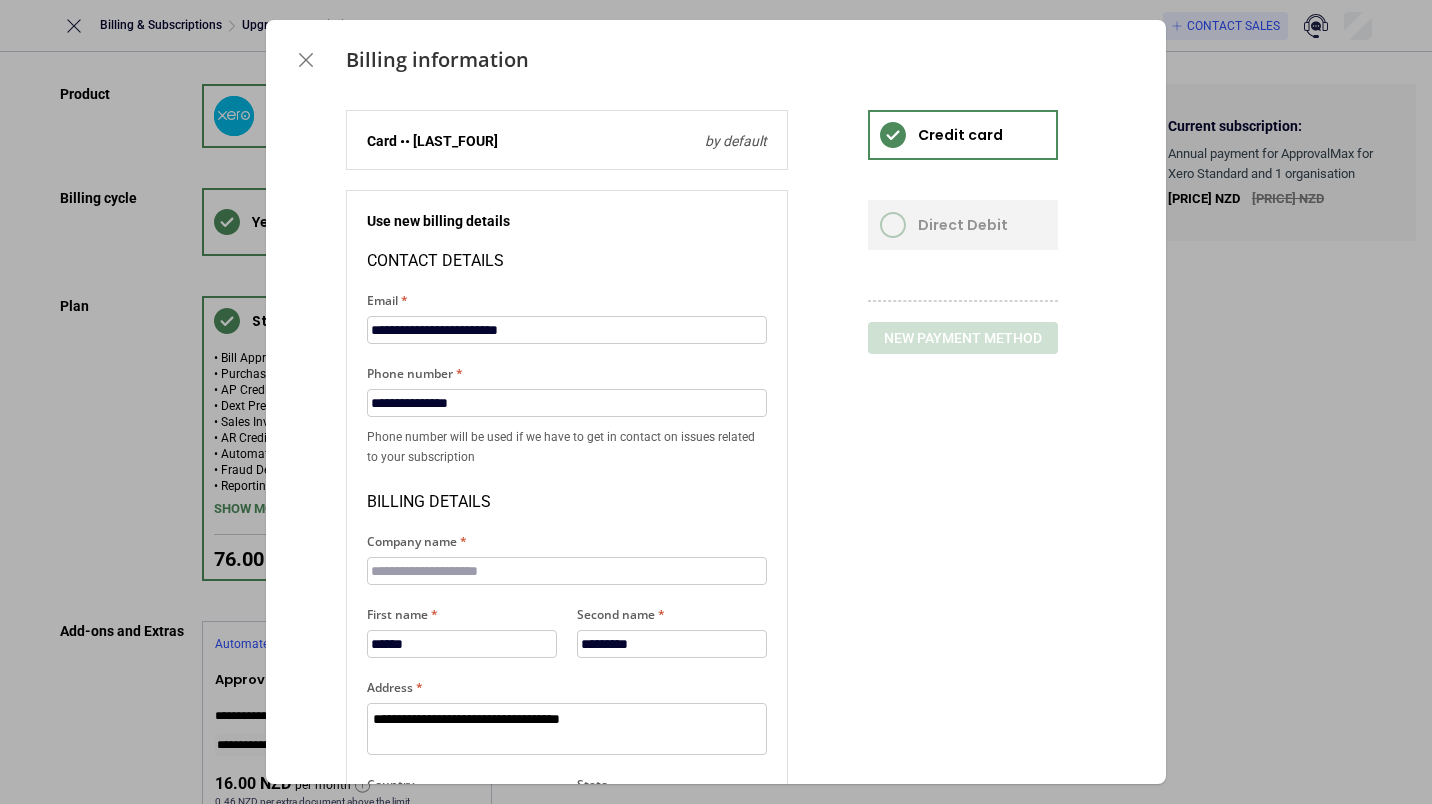 click on "Card •• [LAST_FOUR] by default" at bounding box center [567, 141] 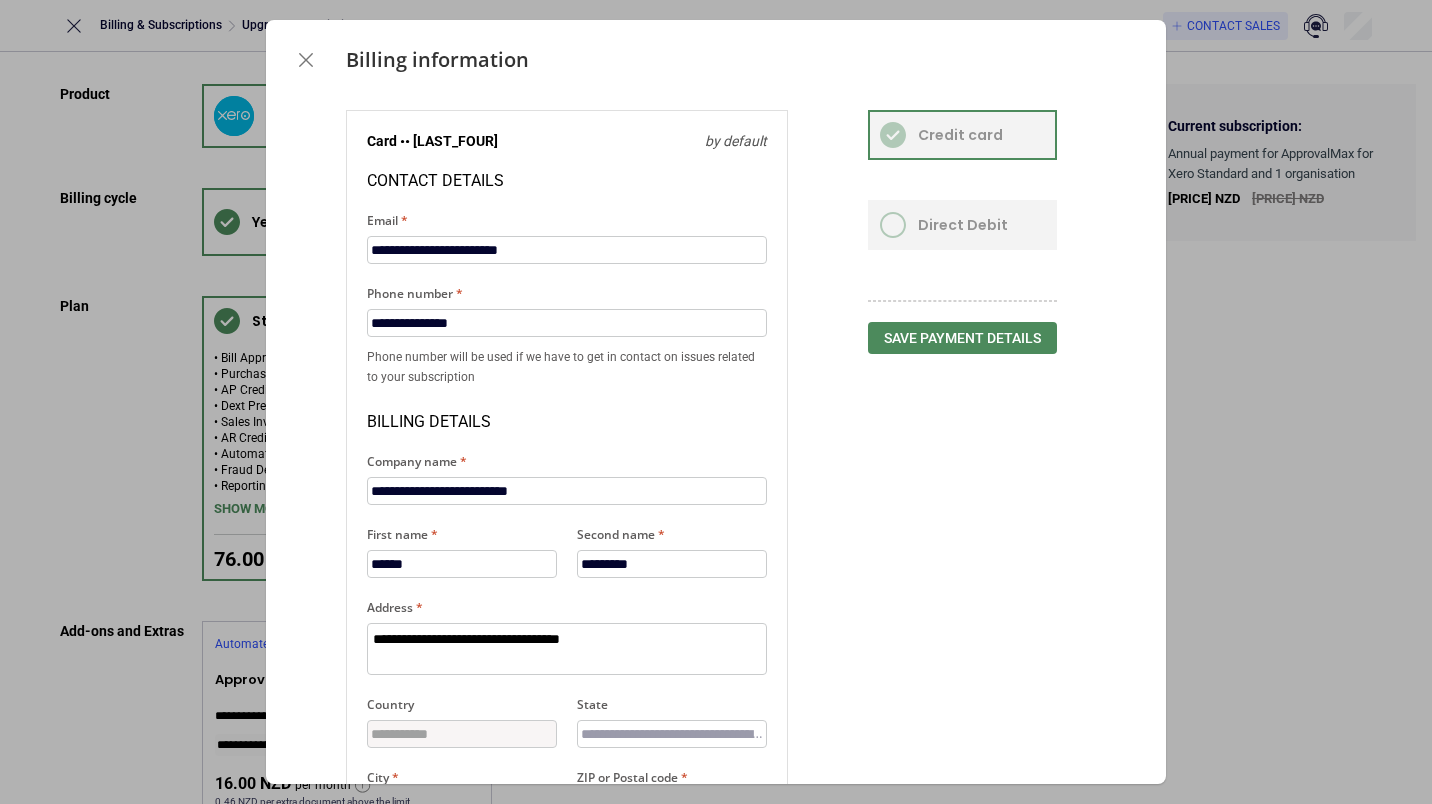 drag, startPoint x: 449, startPoint y: 139, endPoint x: 891, endPoint y: 412, distance: 519.51227 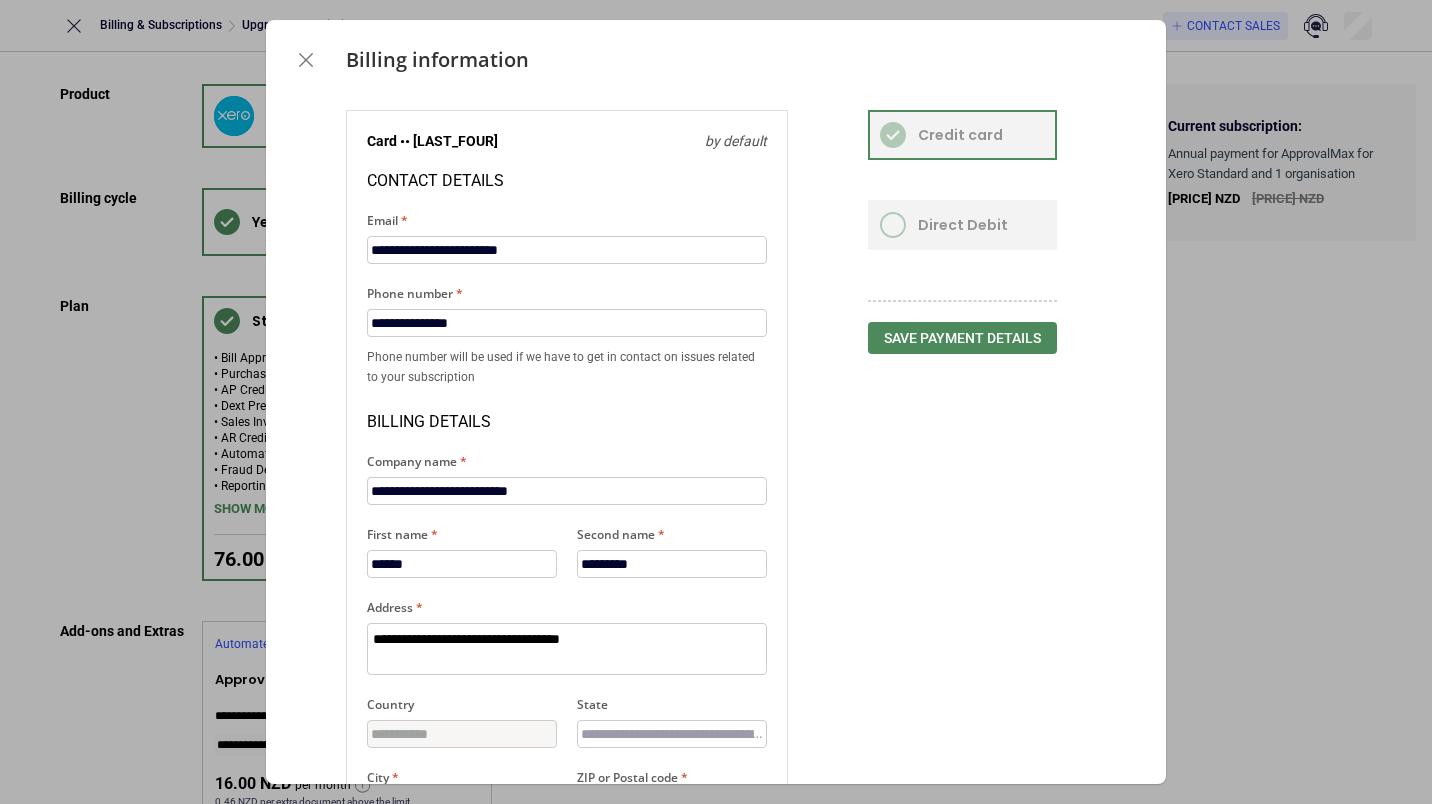 click on "Credit card Direct Debit Save payment details" at bounding box center (977, 592) 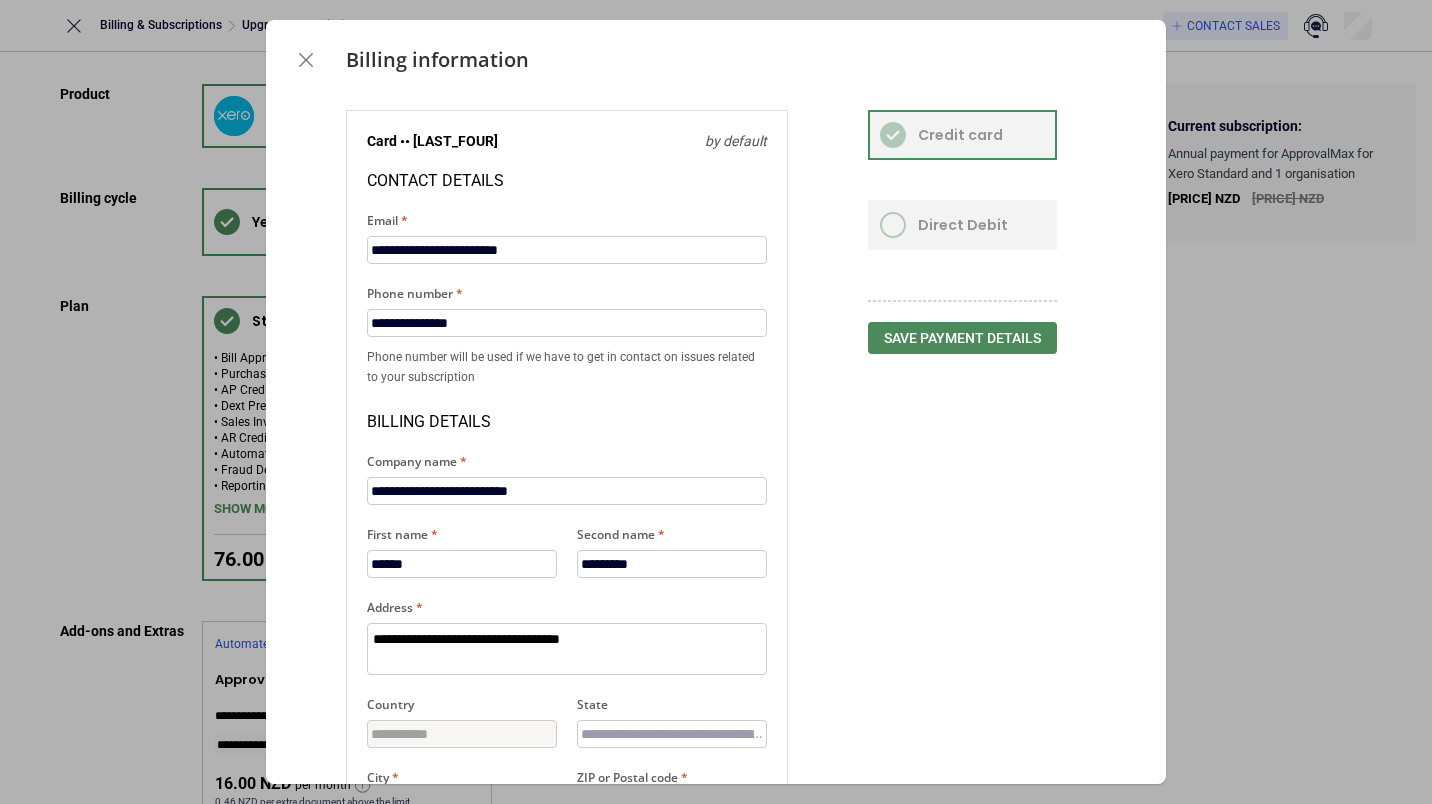scroll, scrollTop: 0, scrollLeft: 0, axis: both 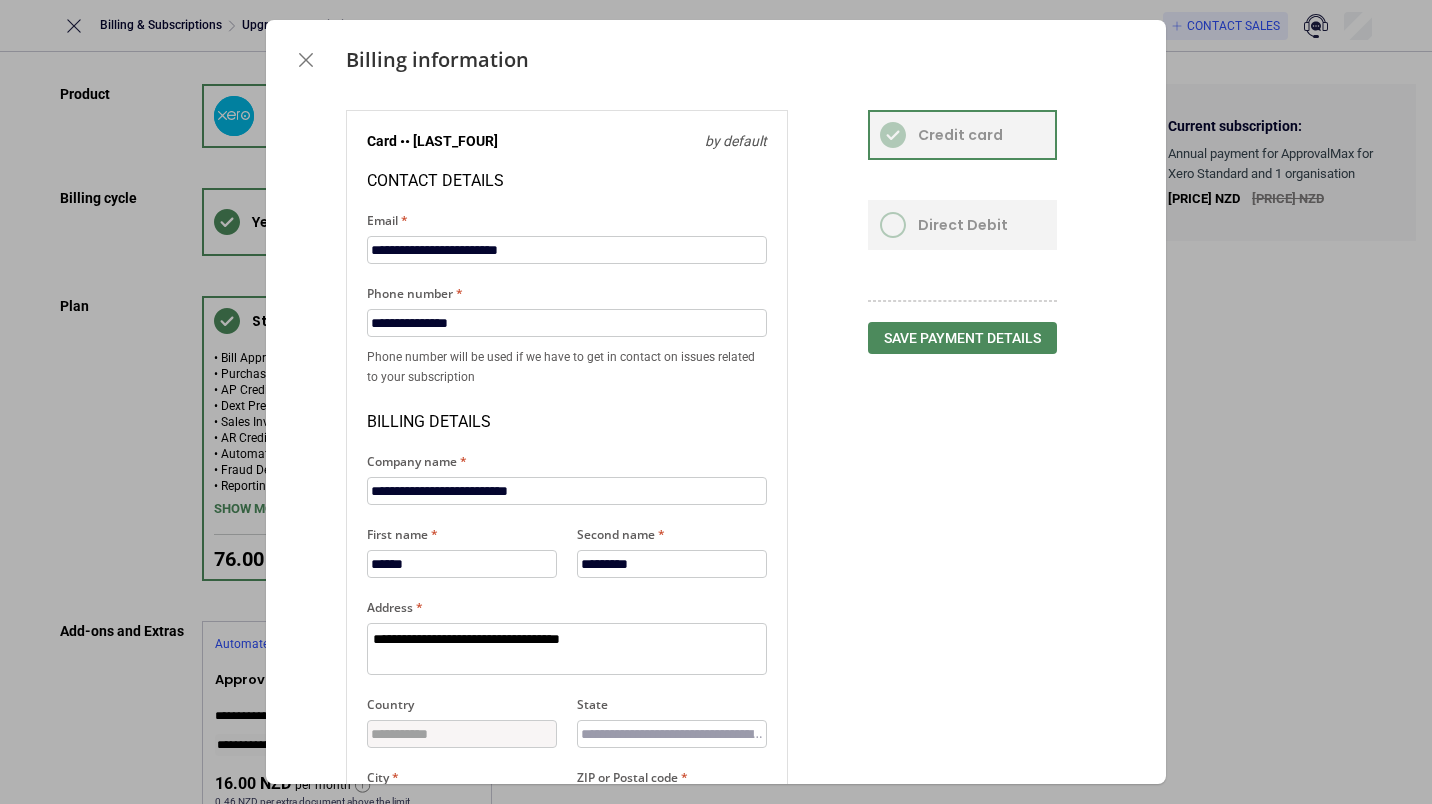 click at bounding box center (306, 60) 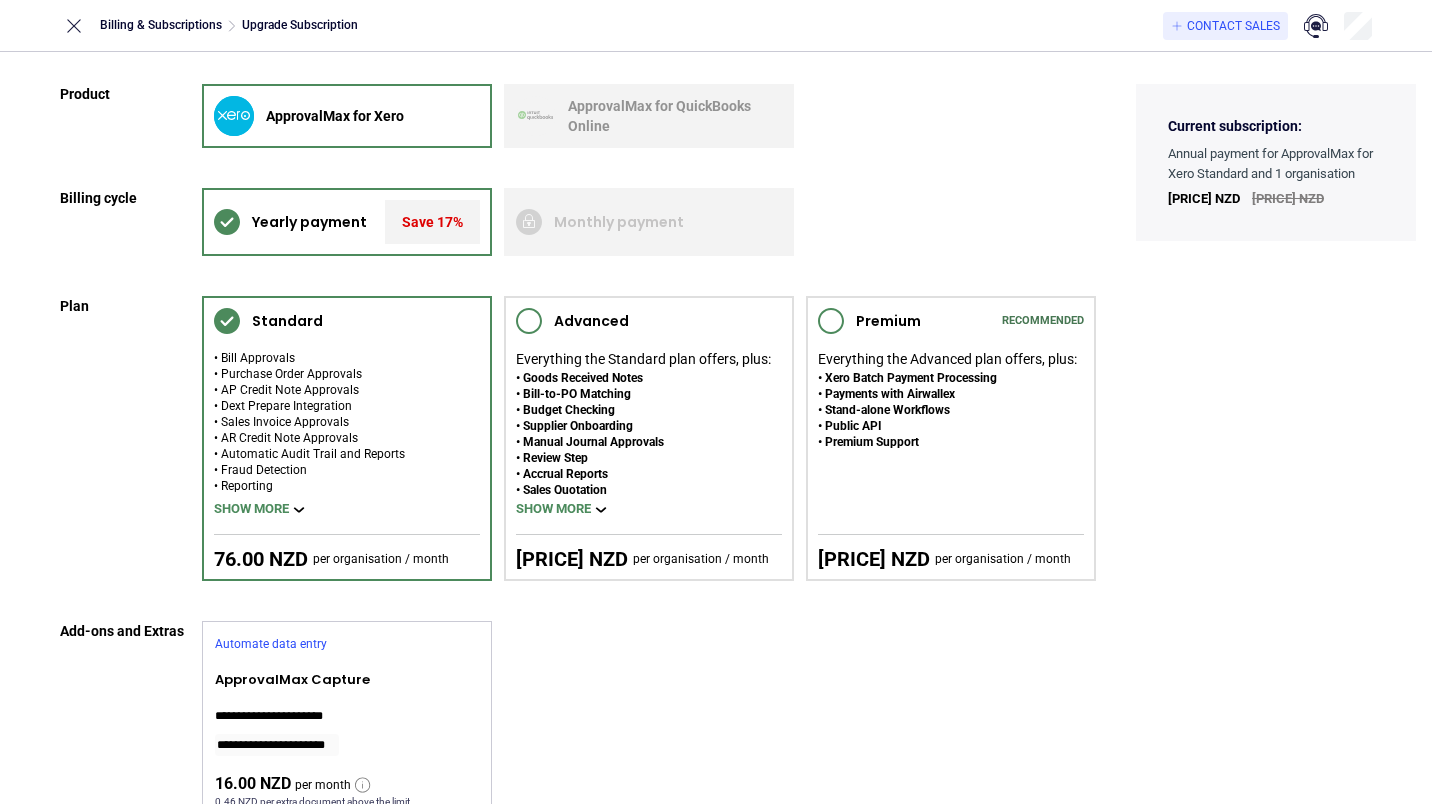 click at bounding box center (74, 26) 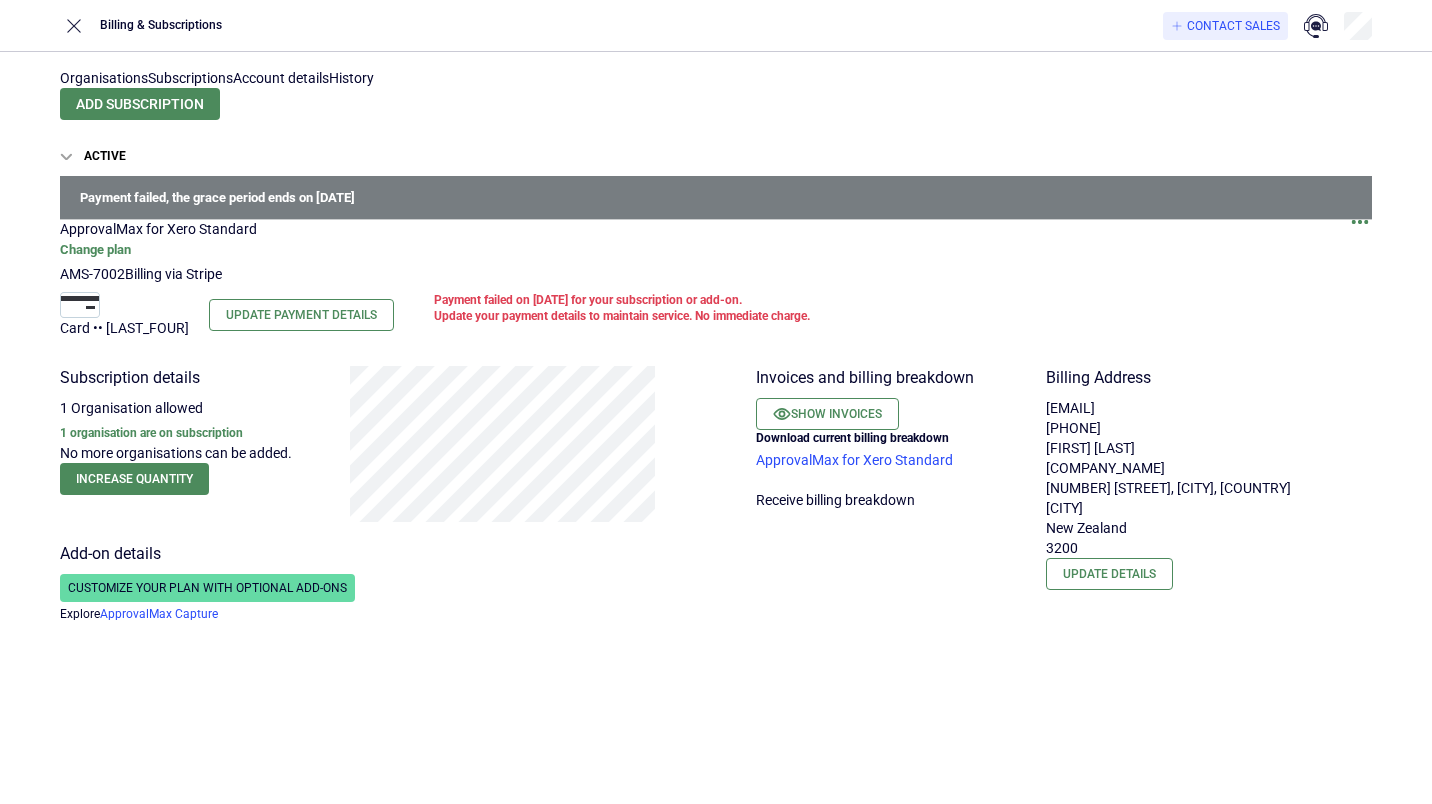 click on "Account details" at bounding box center (281, 78) 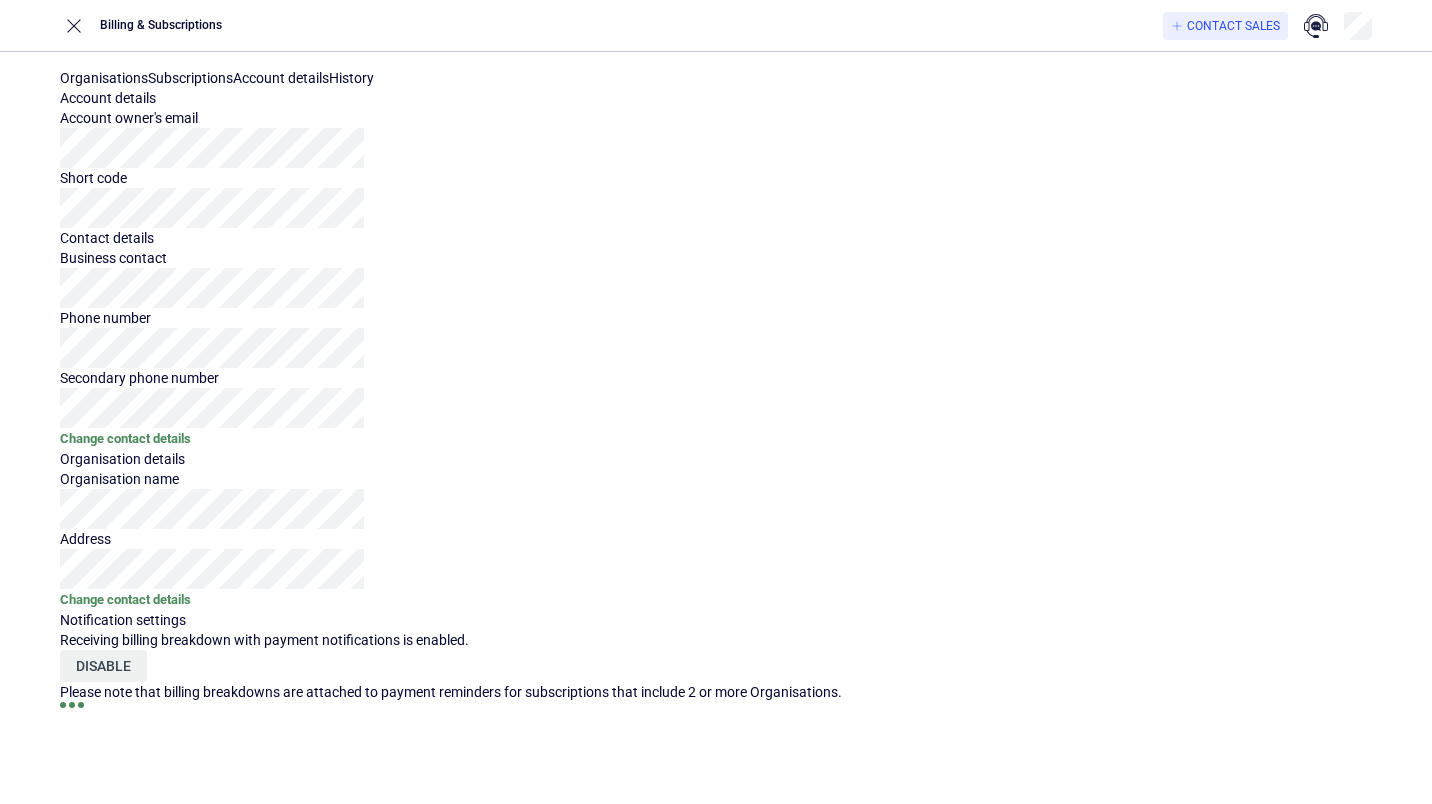 click on "History" at bounding box center [351, 78] 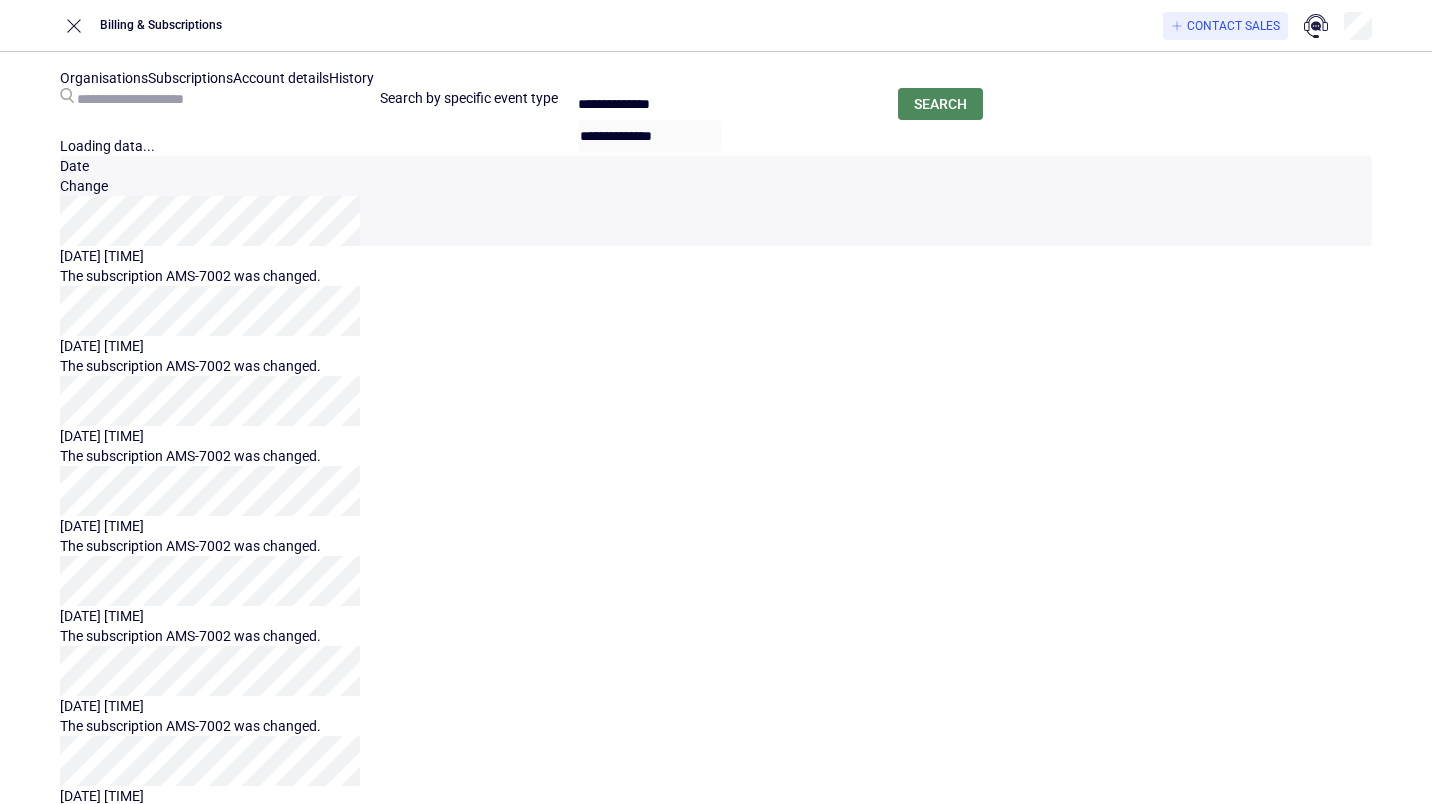 click on "Subscriptions" at bounding box center (190, 78) 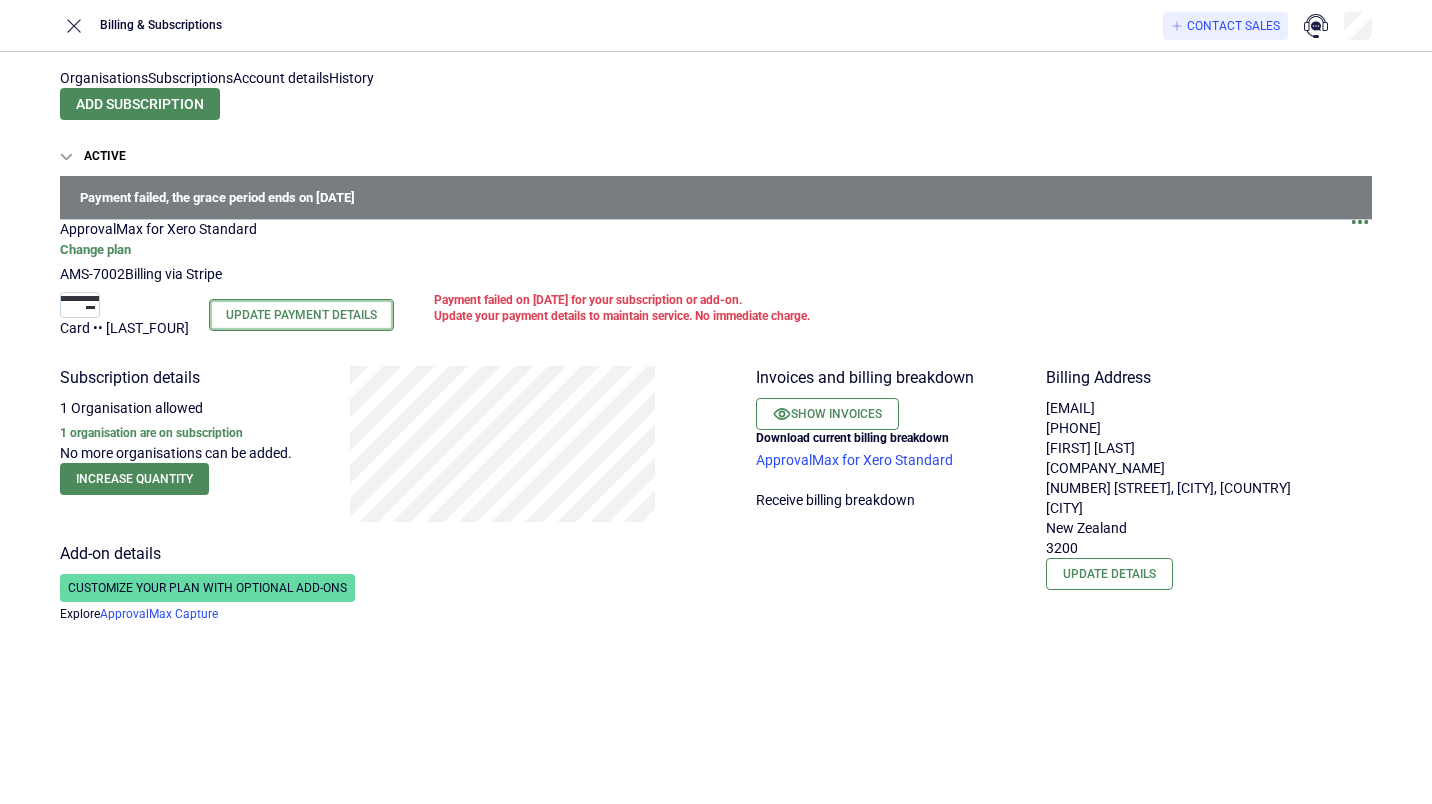 click on "Update Payment Details" at bounding box center [301, 315] 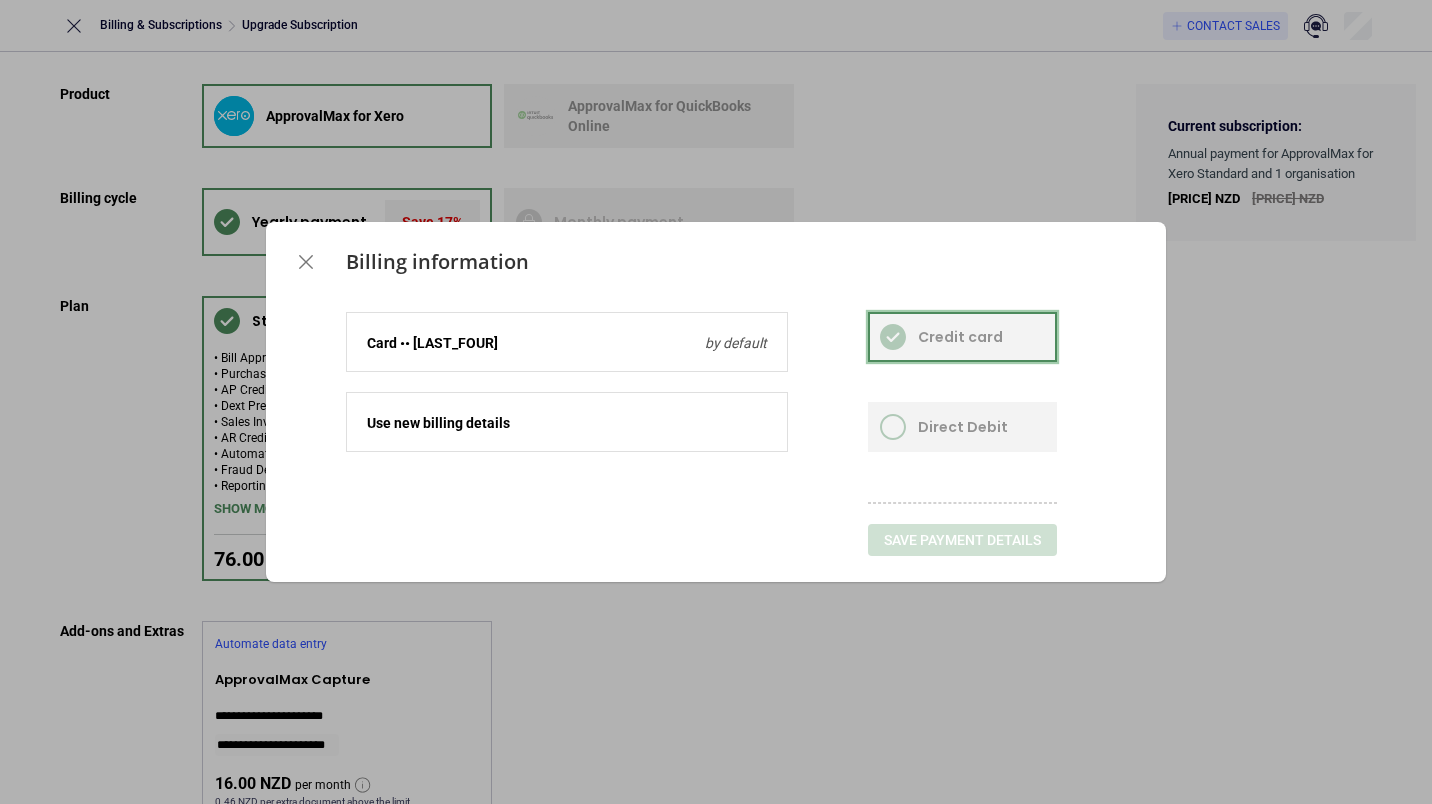 click at bounding box center [962, 337] 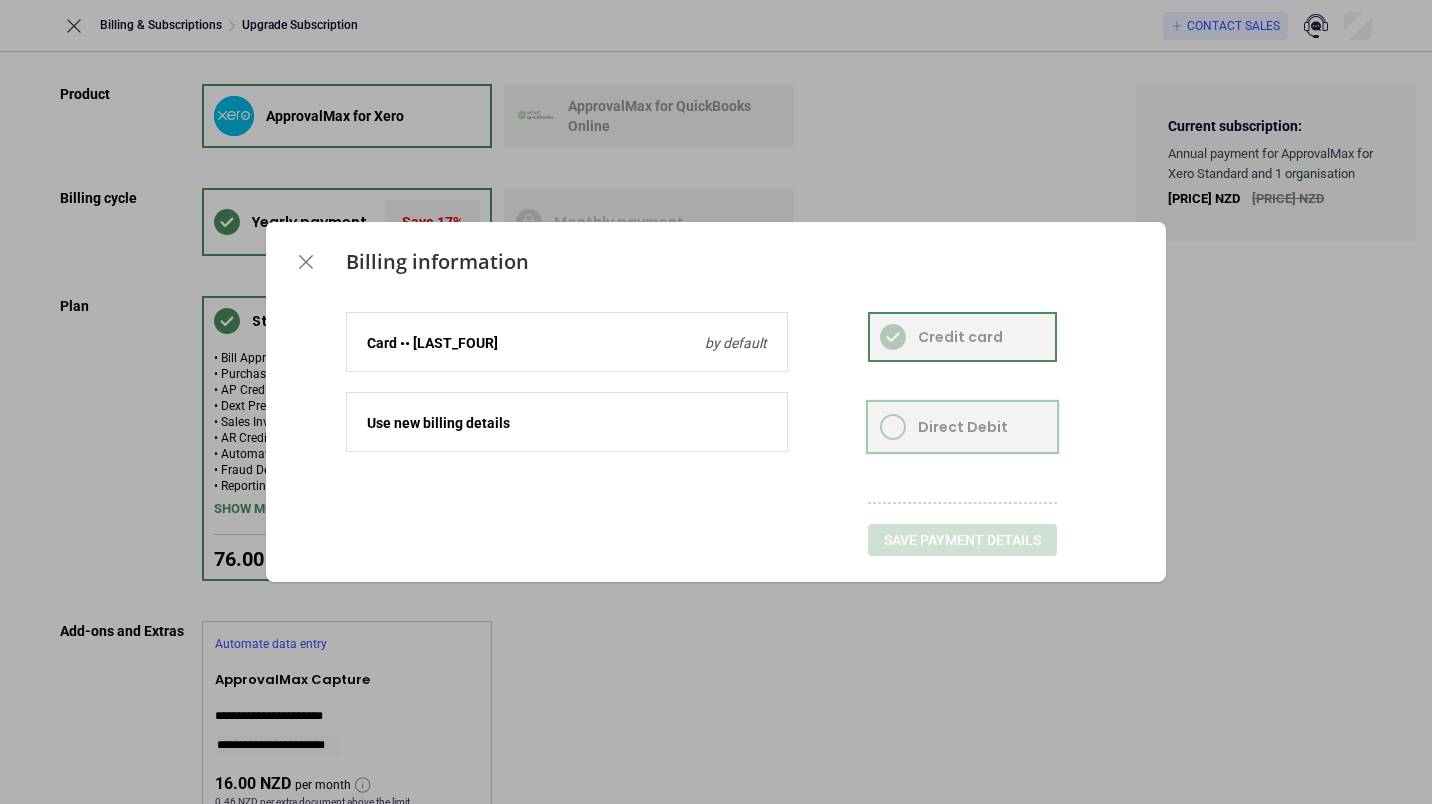 click at bounding box center (962, 427) 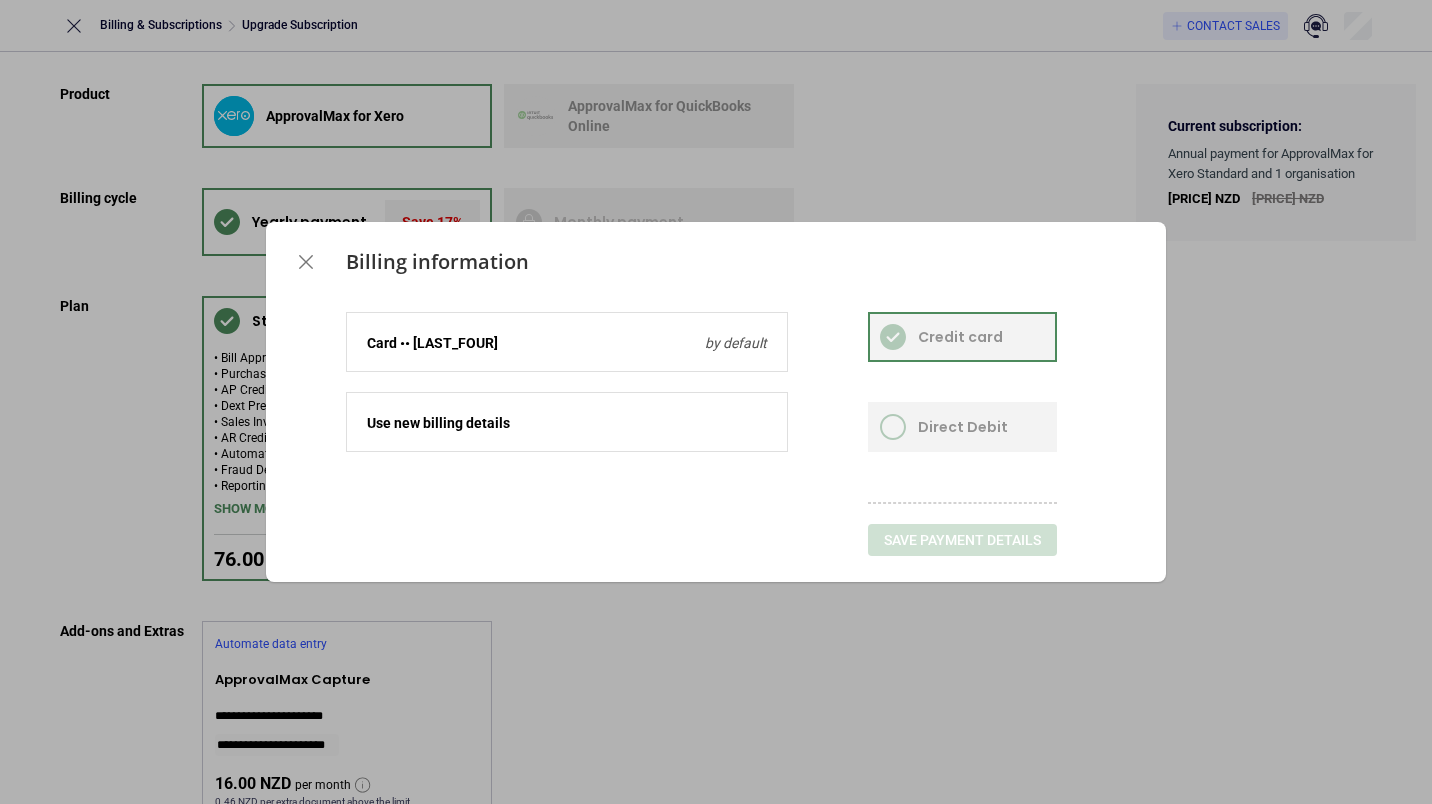 click on "Card •• [LAST_FOUR] by default" at bounding box center [567, 343] 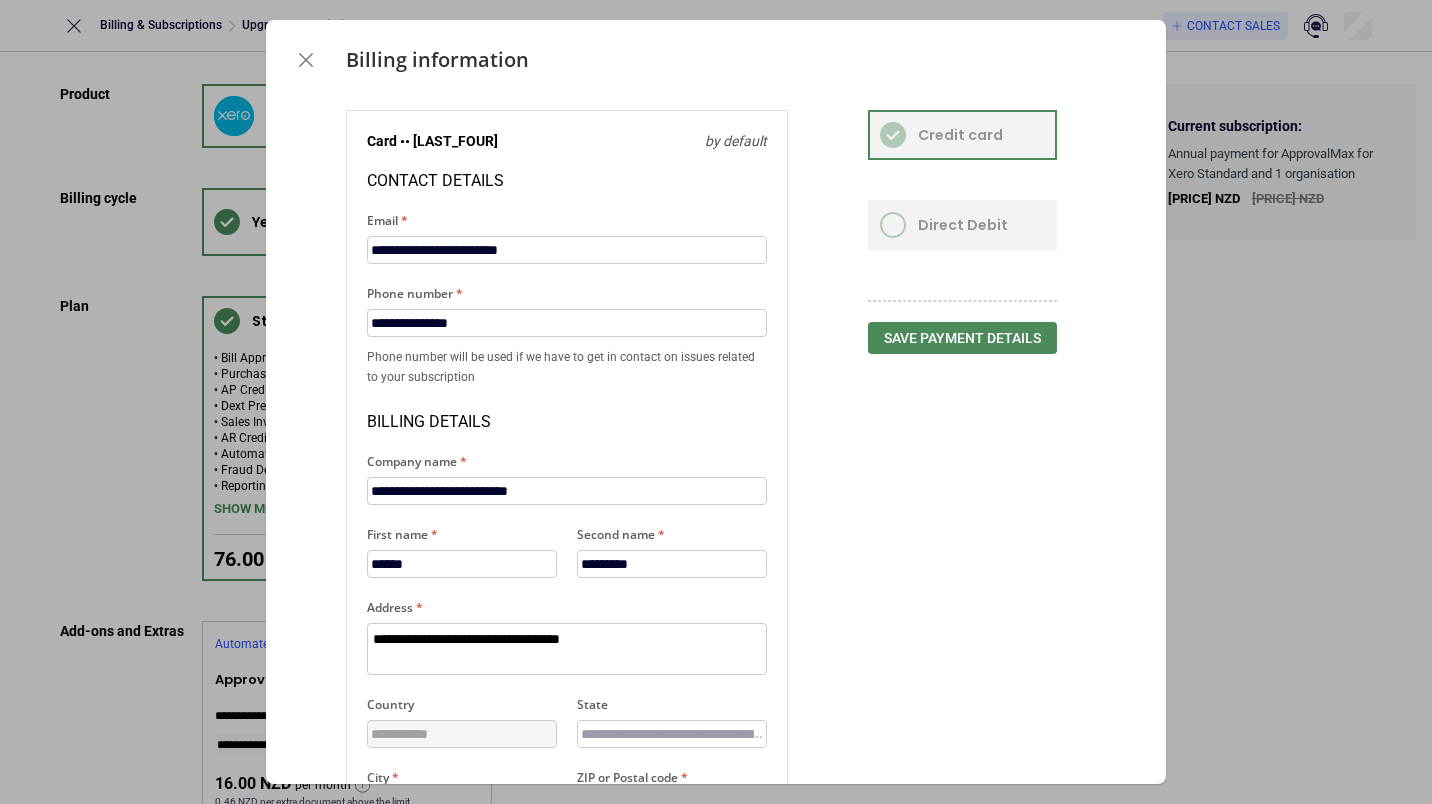drag, startPoint x: 702, startPoint y: 134, endPoint x: 576, endPoint y: 160, distance: 128.65457 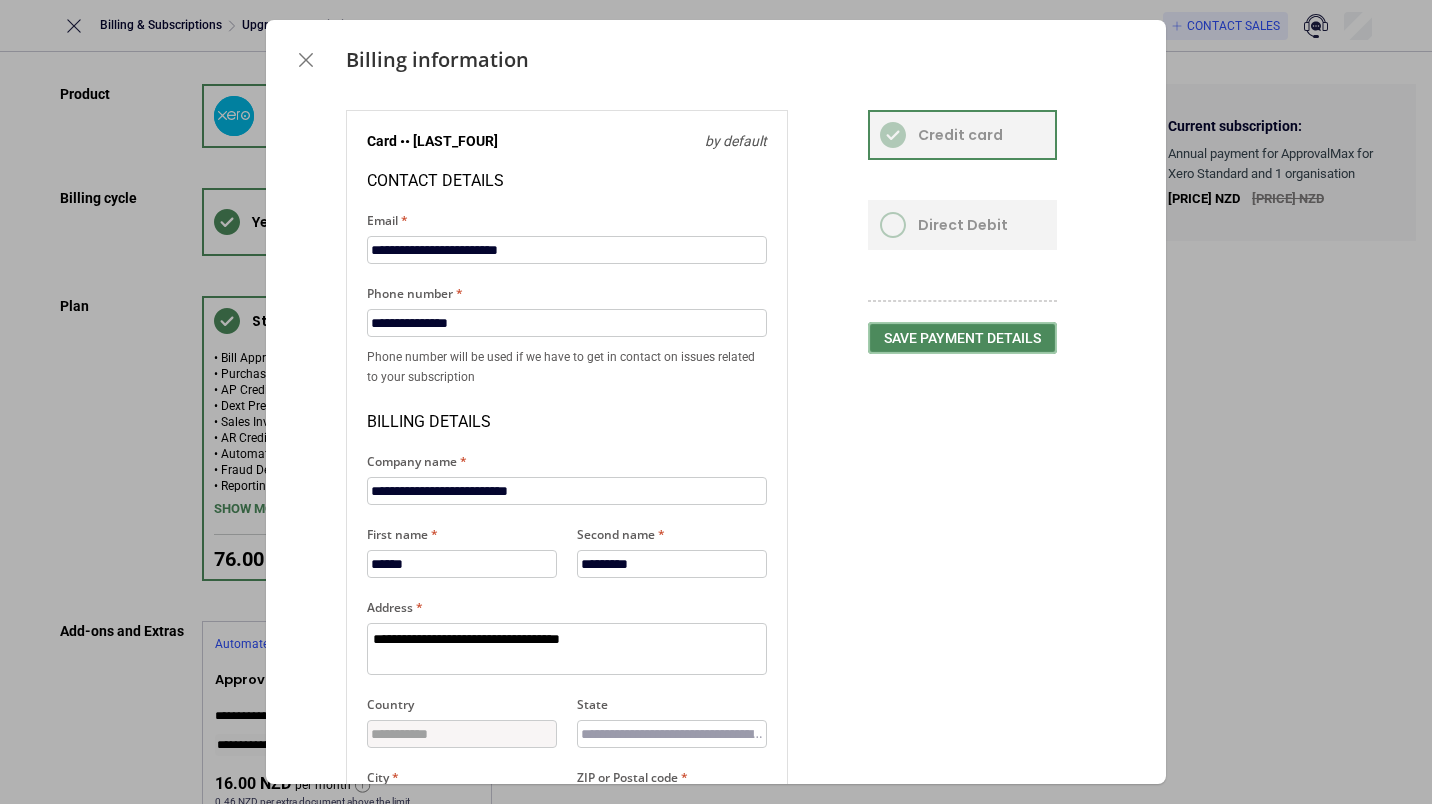 click on "Save payment details" at bounding box center [962, 338] 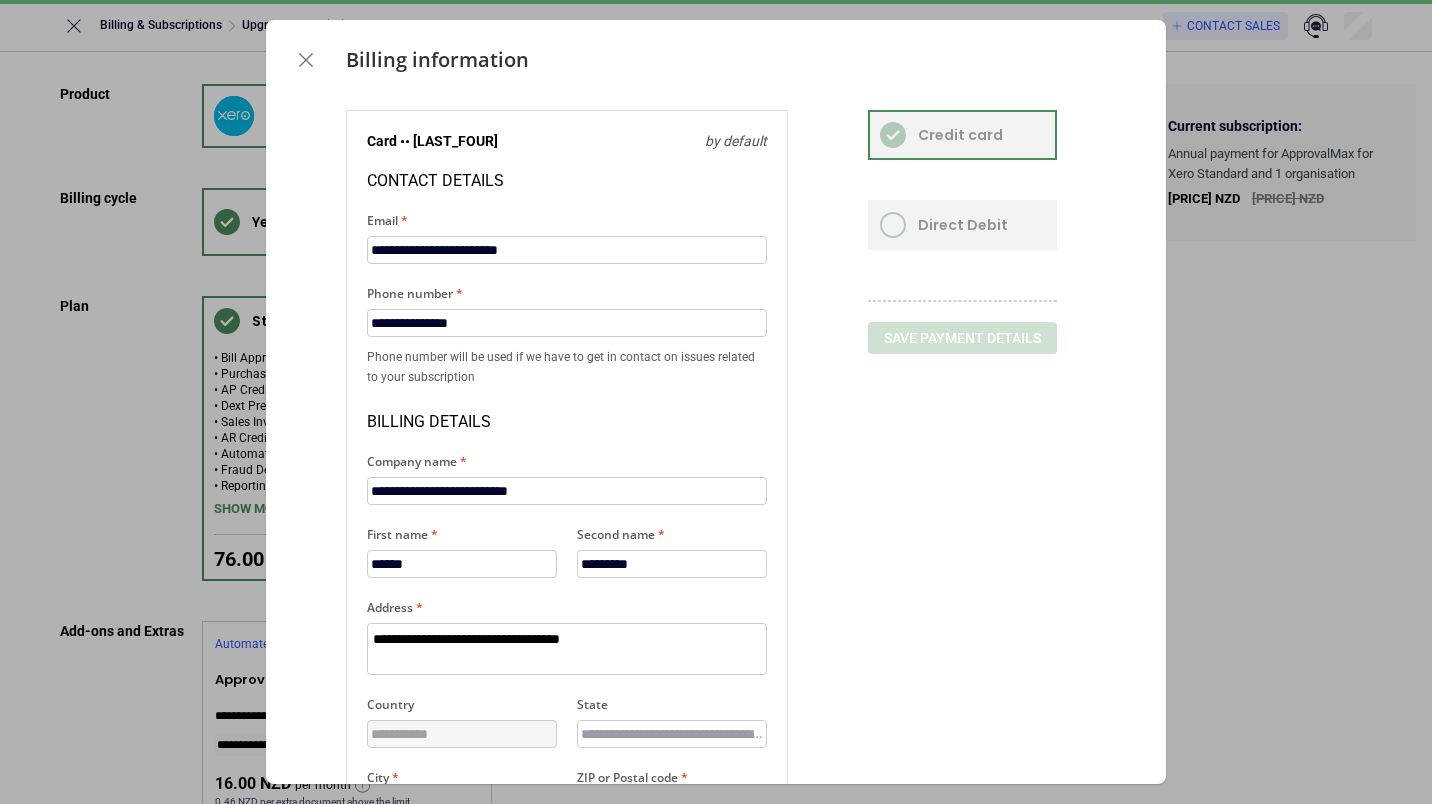 click at bounding box center [306, 60] 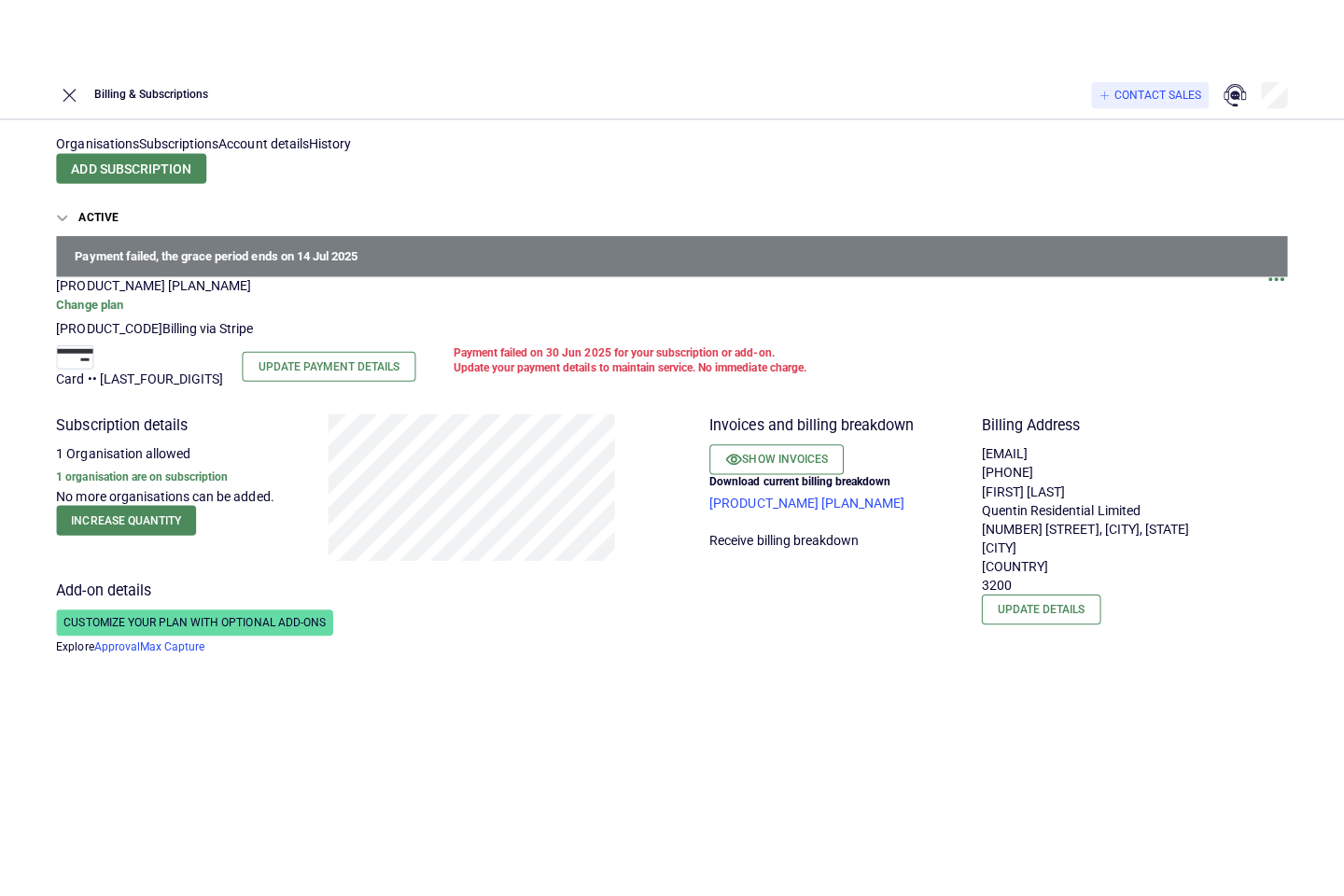 scroll, scrollTop: 0, scrollLeft: 0, axis: both 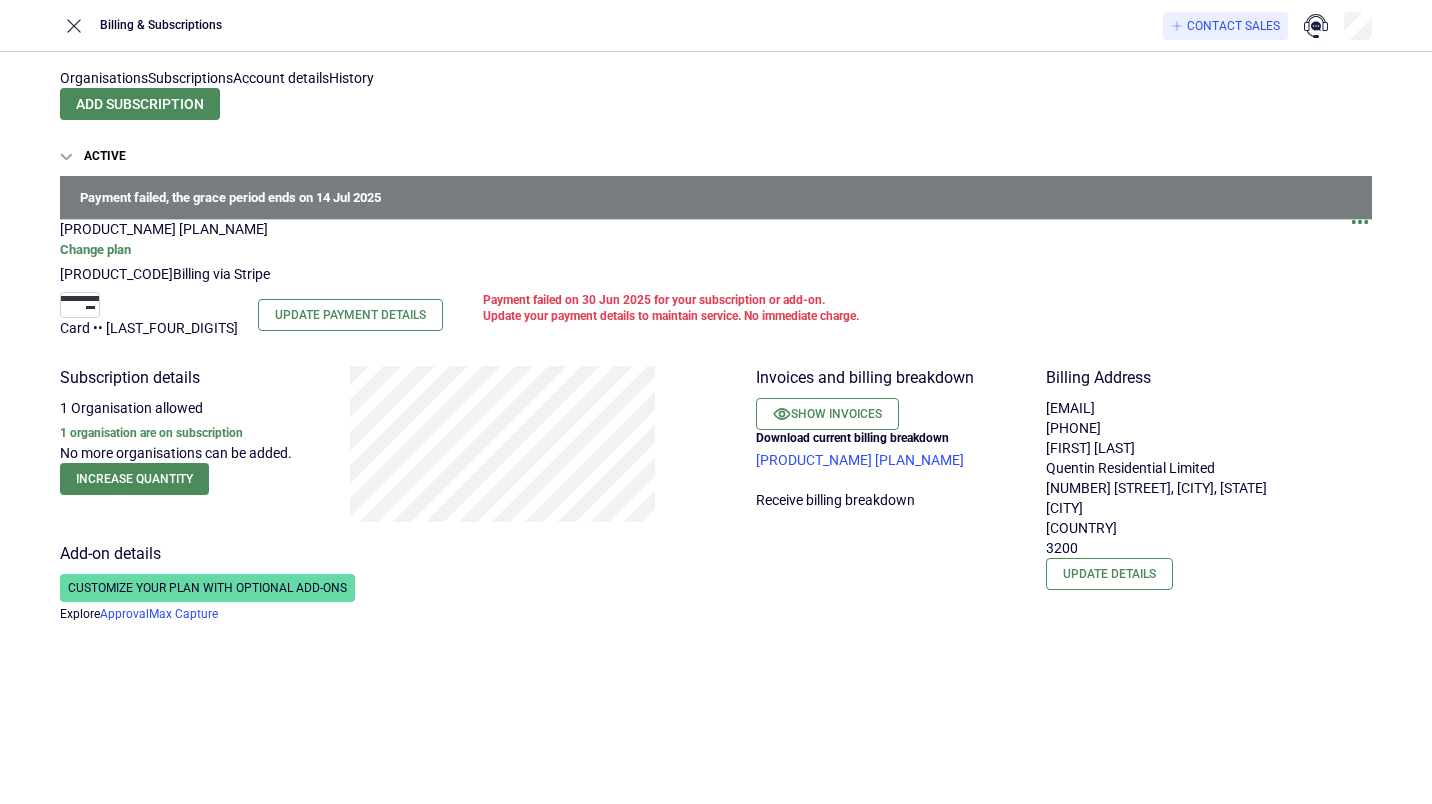 drag, startPoint x: 150, startPoint y: 326, endPoint x: 161, endPoint y: 316, distance: 14.866069 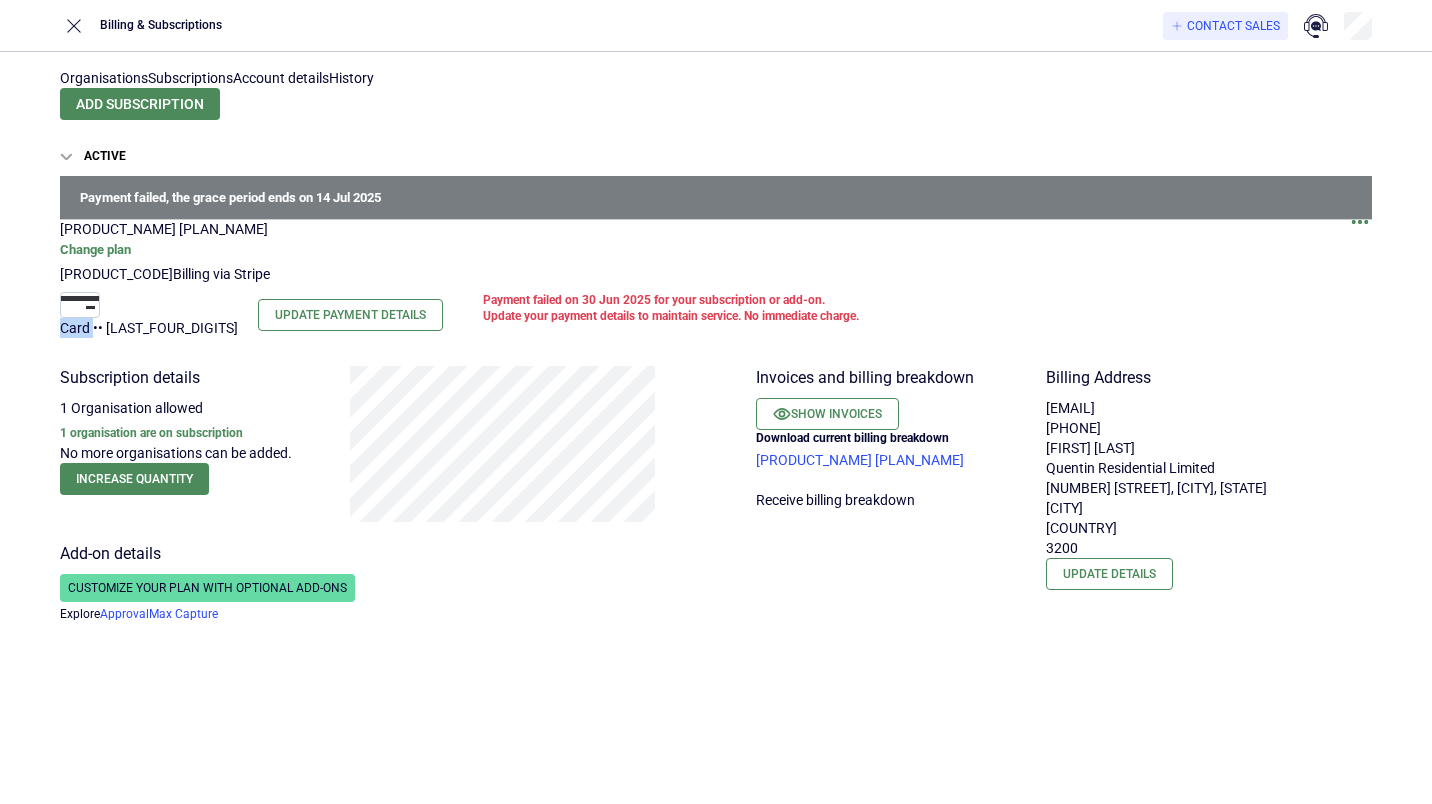 click at bounding box center [80, 305] 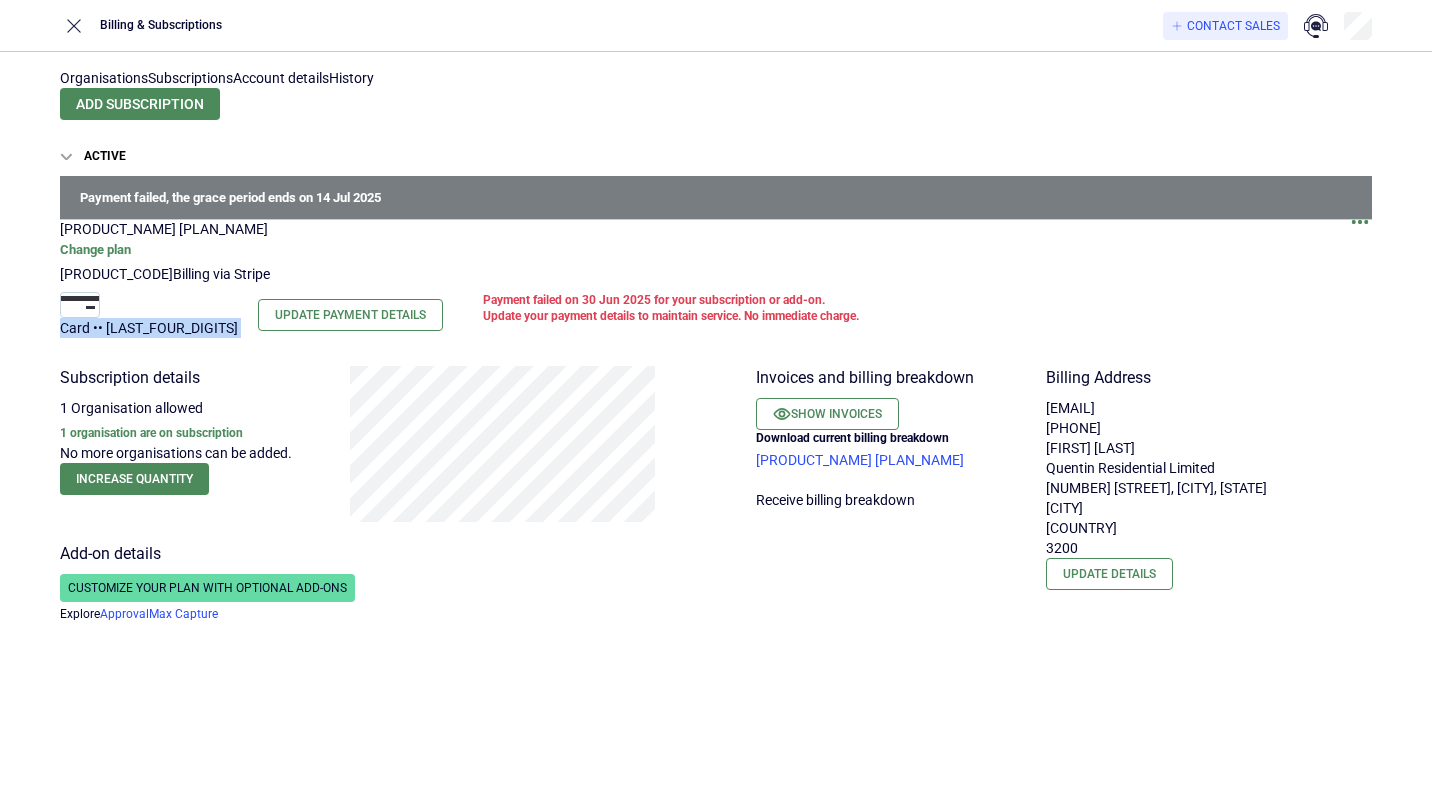 click at bounding box center (80, 305) 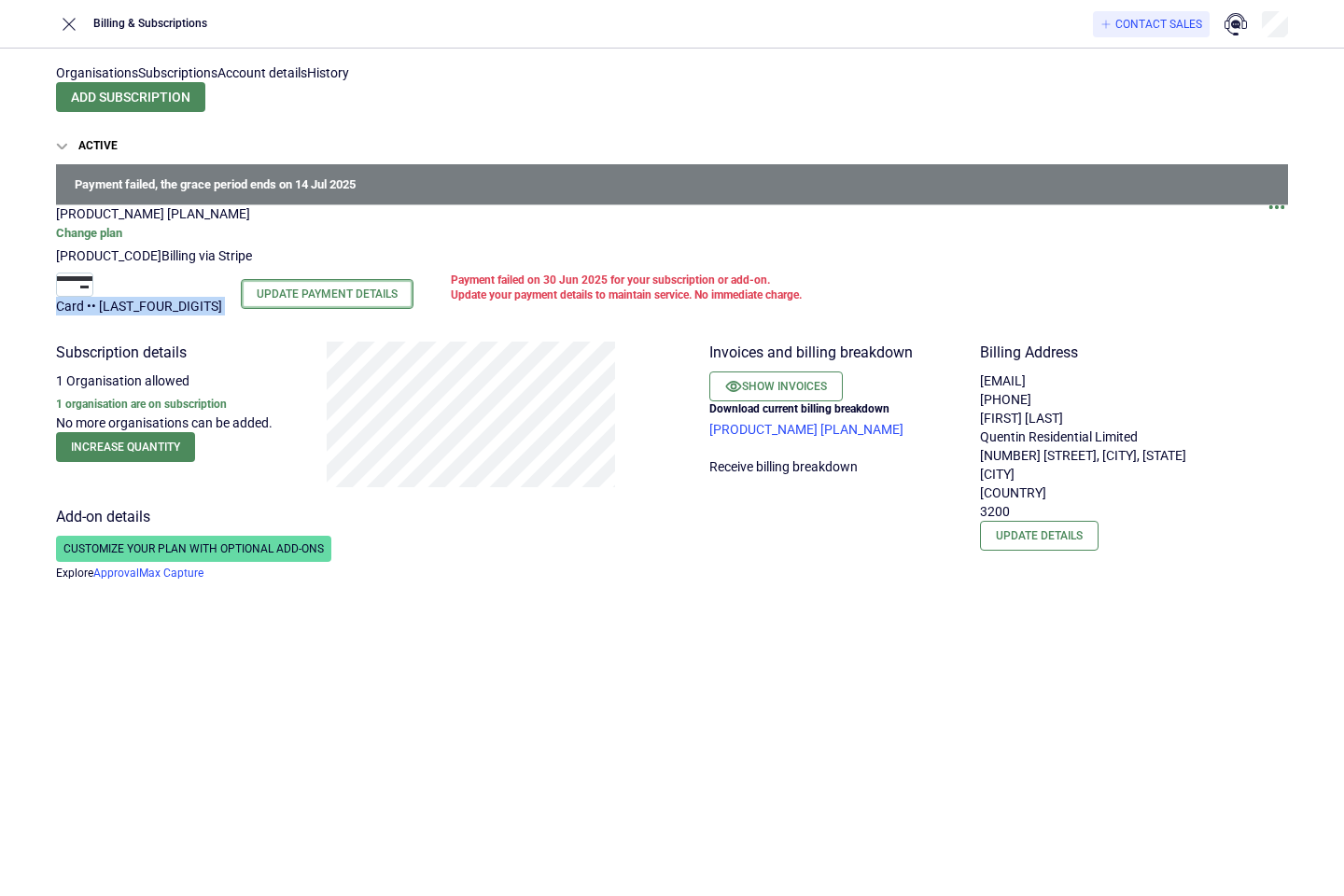 click on "Update Payment Details" at bounding box center [327, 294] 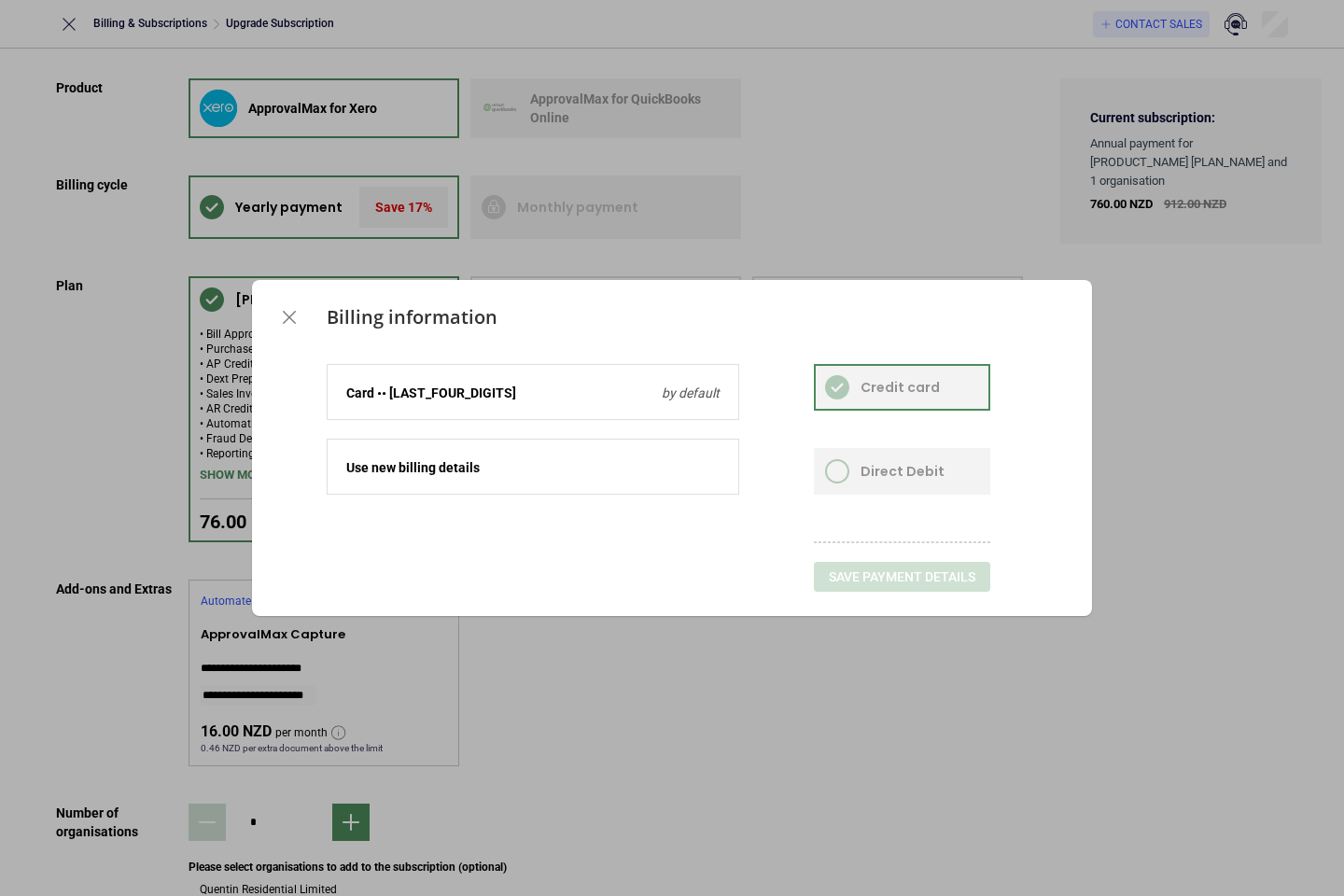 click on "Card •• [LAST_FOUR] by default" at bounding box center (533, 393) 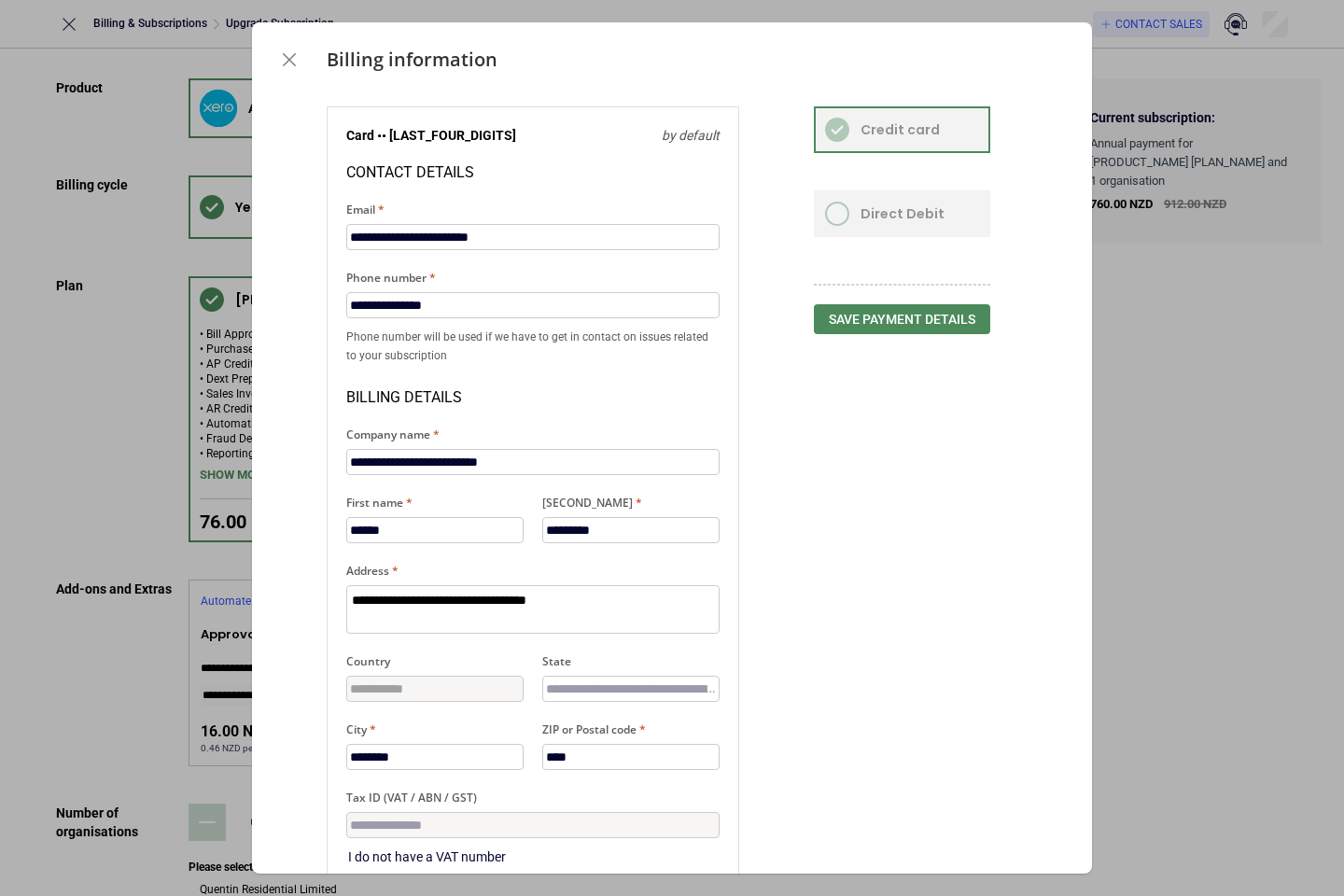 scroll, scrollTop: 141, scrollLeft: 0, axis: vertical 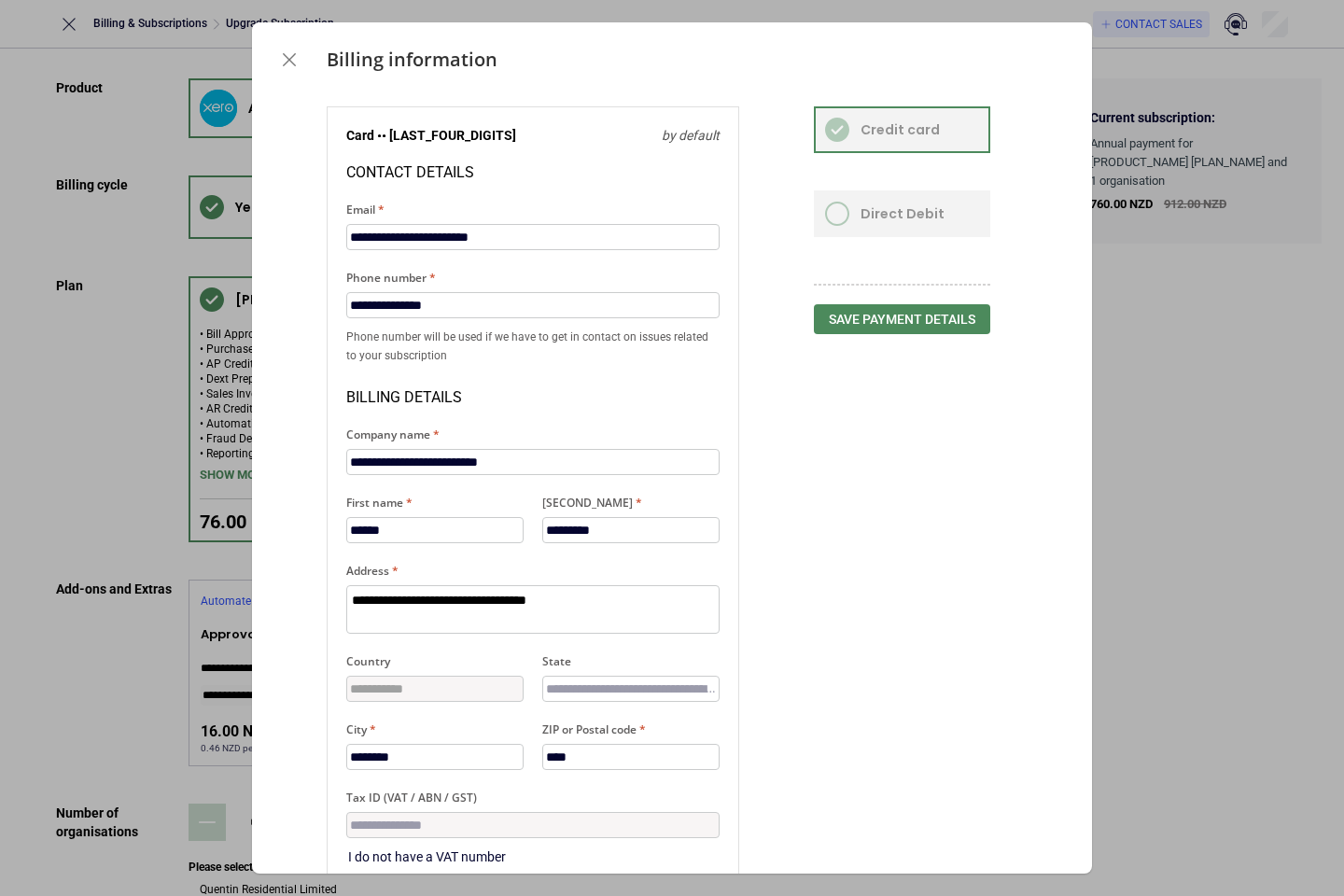 click on "Use new billing details" at bounding box center [533, 933] 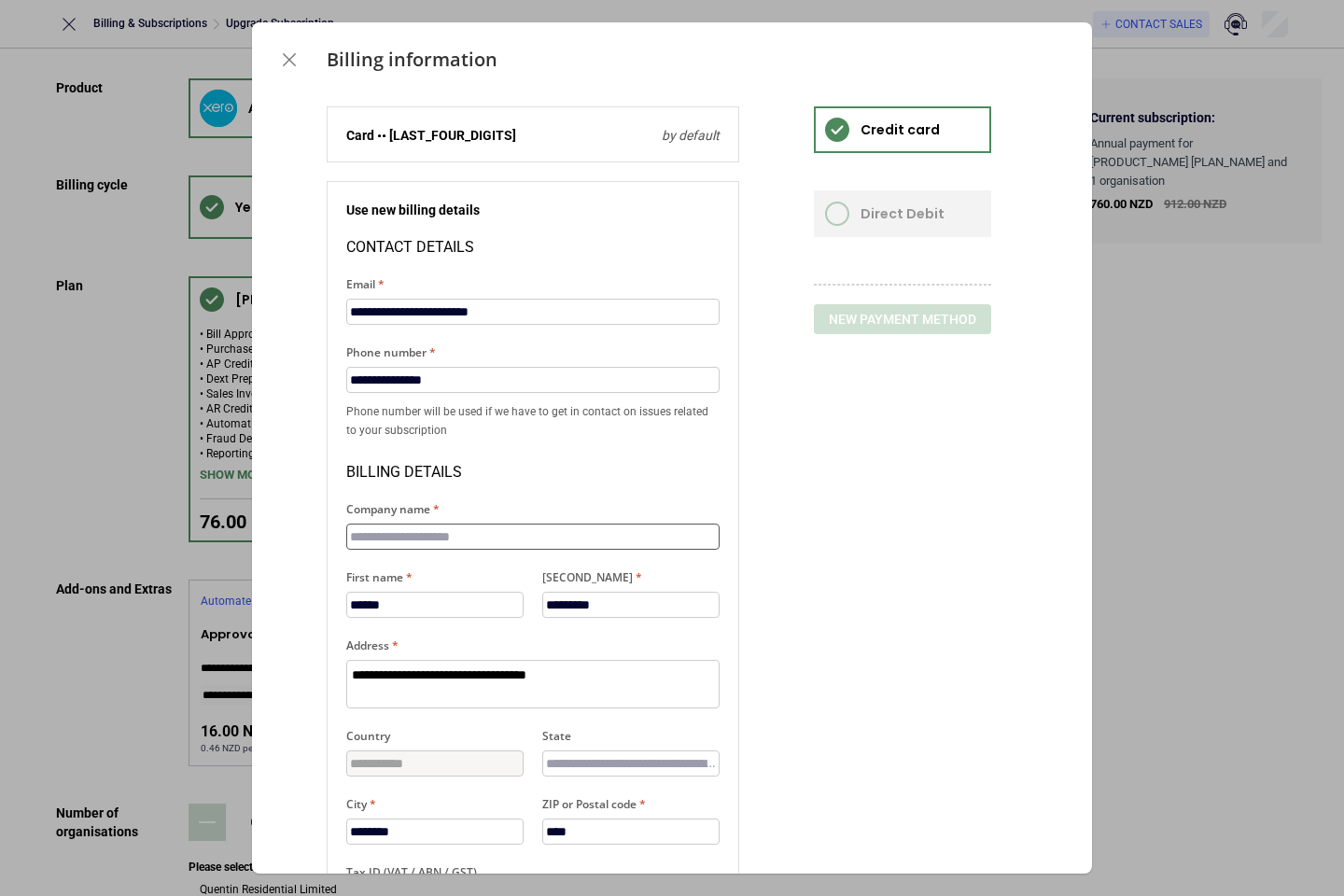 click on "Company name" at bounding box center (533, 537) 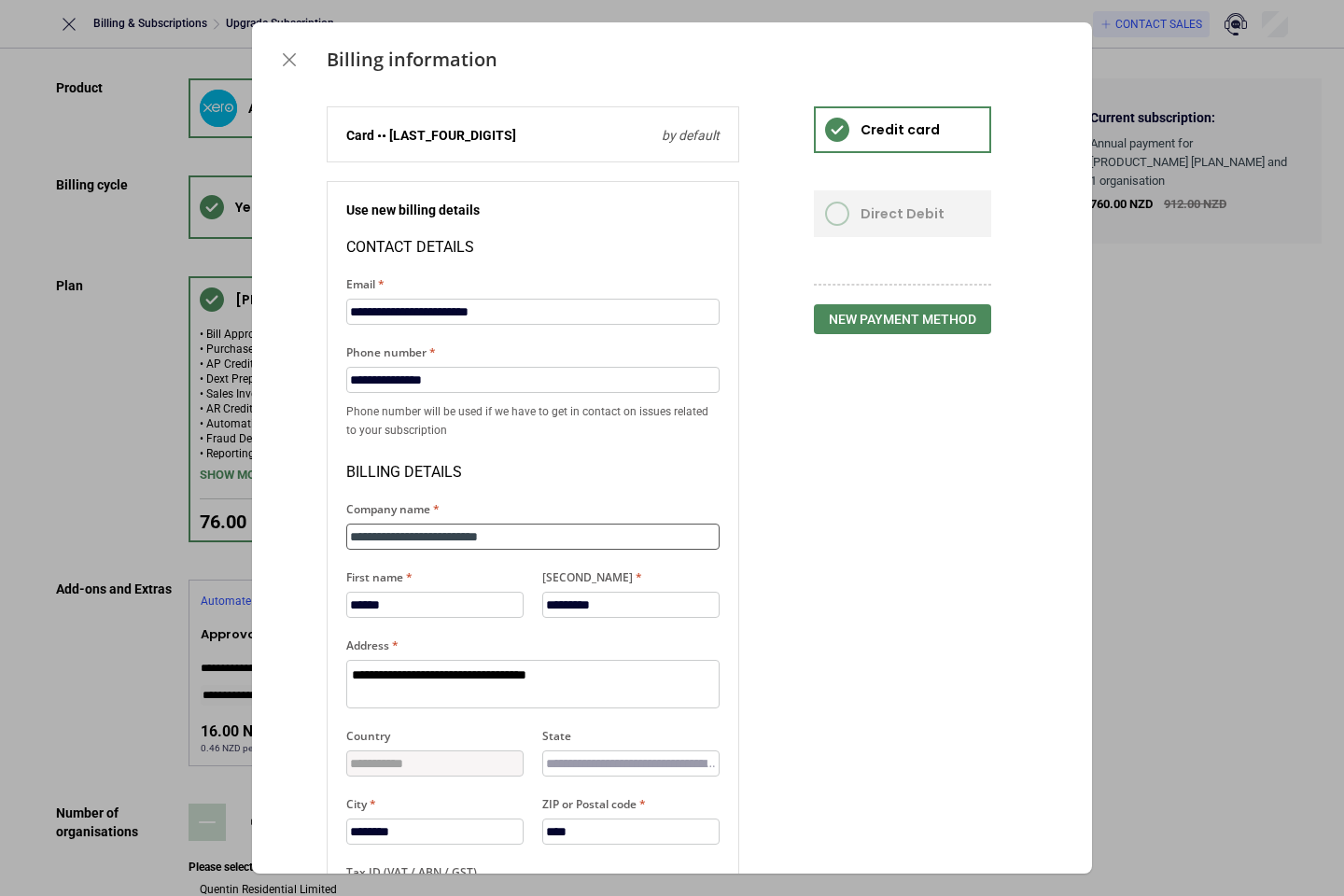 type on "**********" 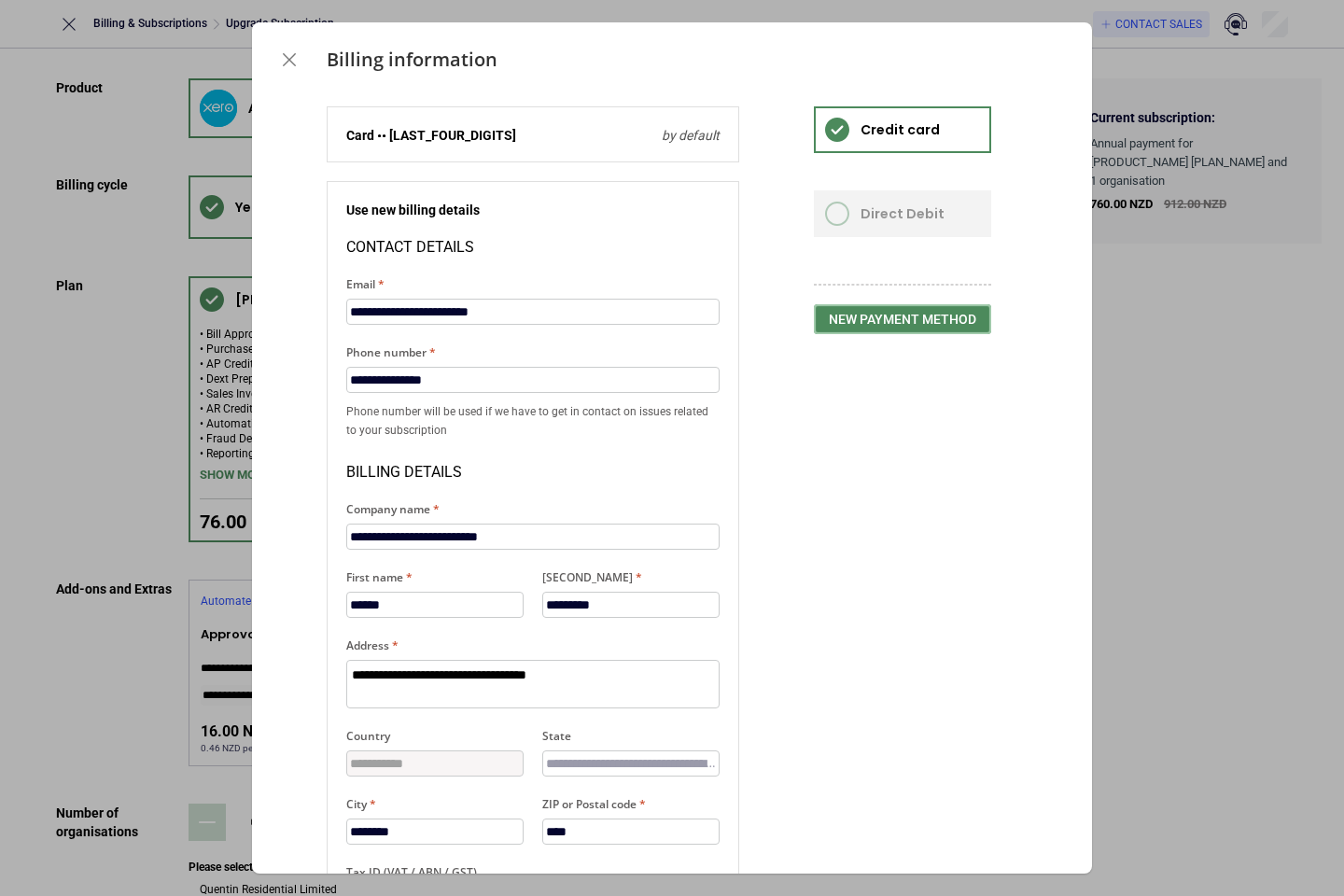 click on "New payment method" at bounding box center [903, 319] 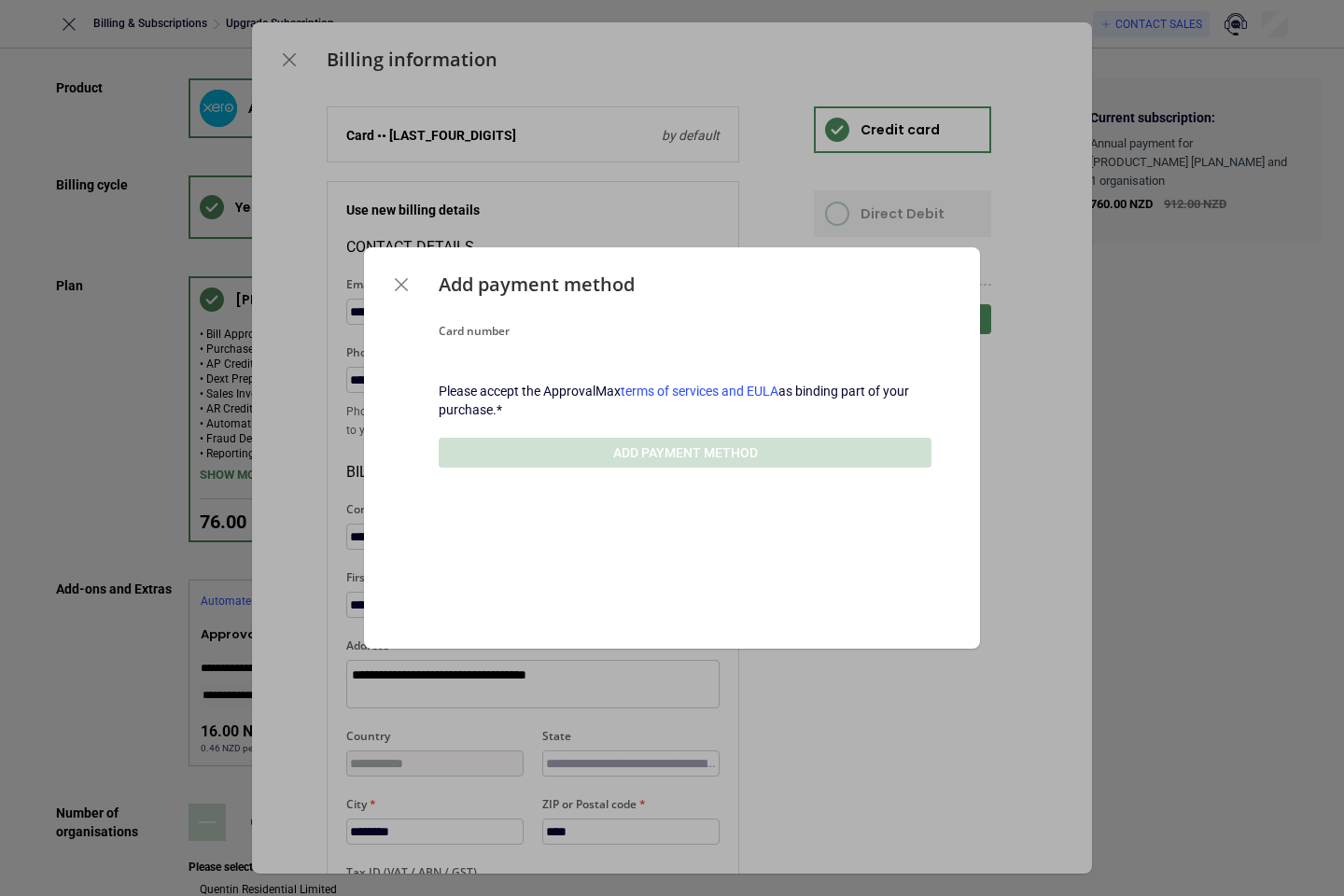 click at bounding box center [685, 382] 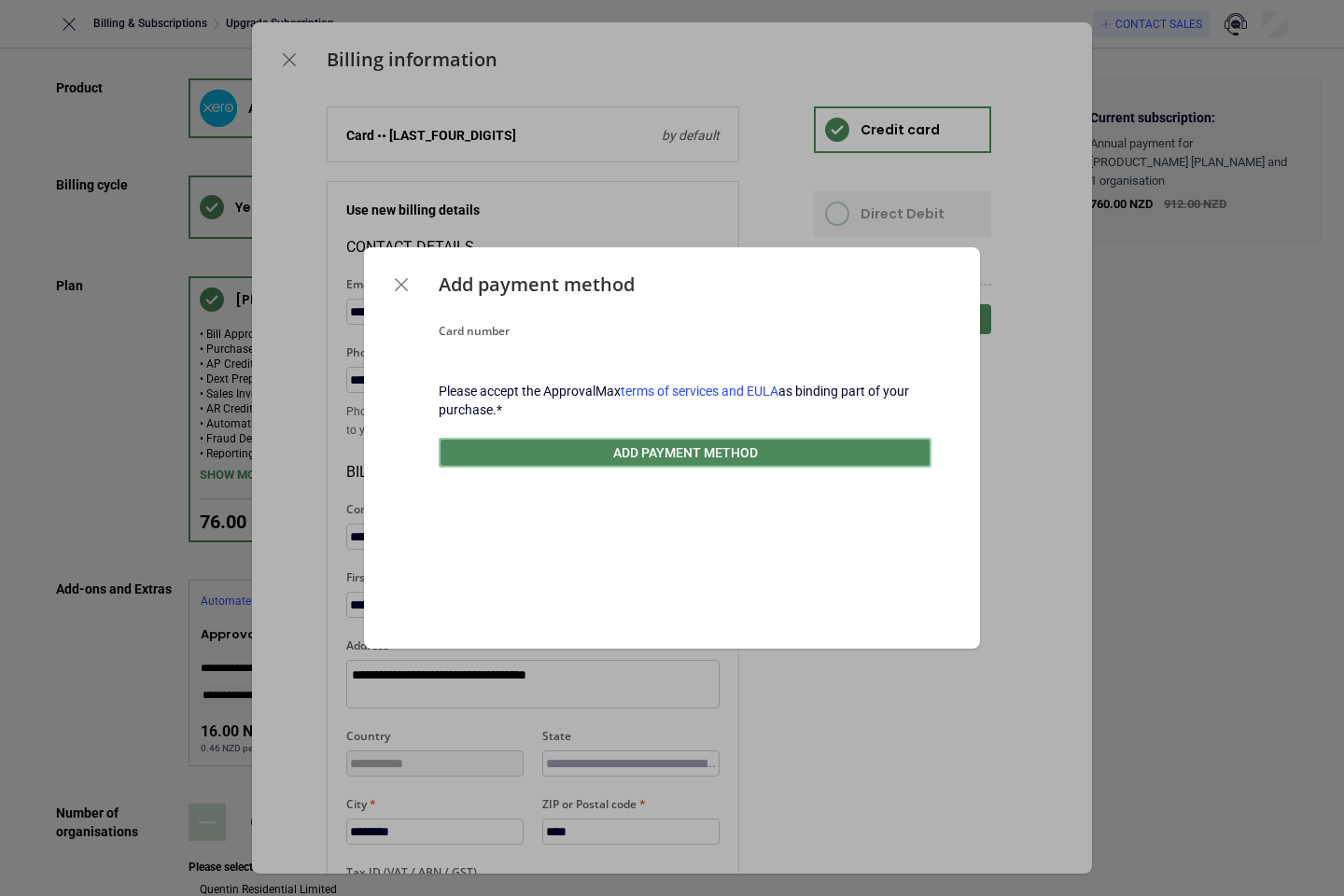 click on "Add payment method" at bounding box center [685, 453] 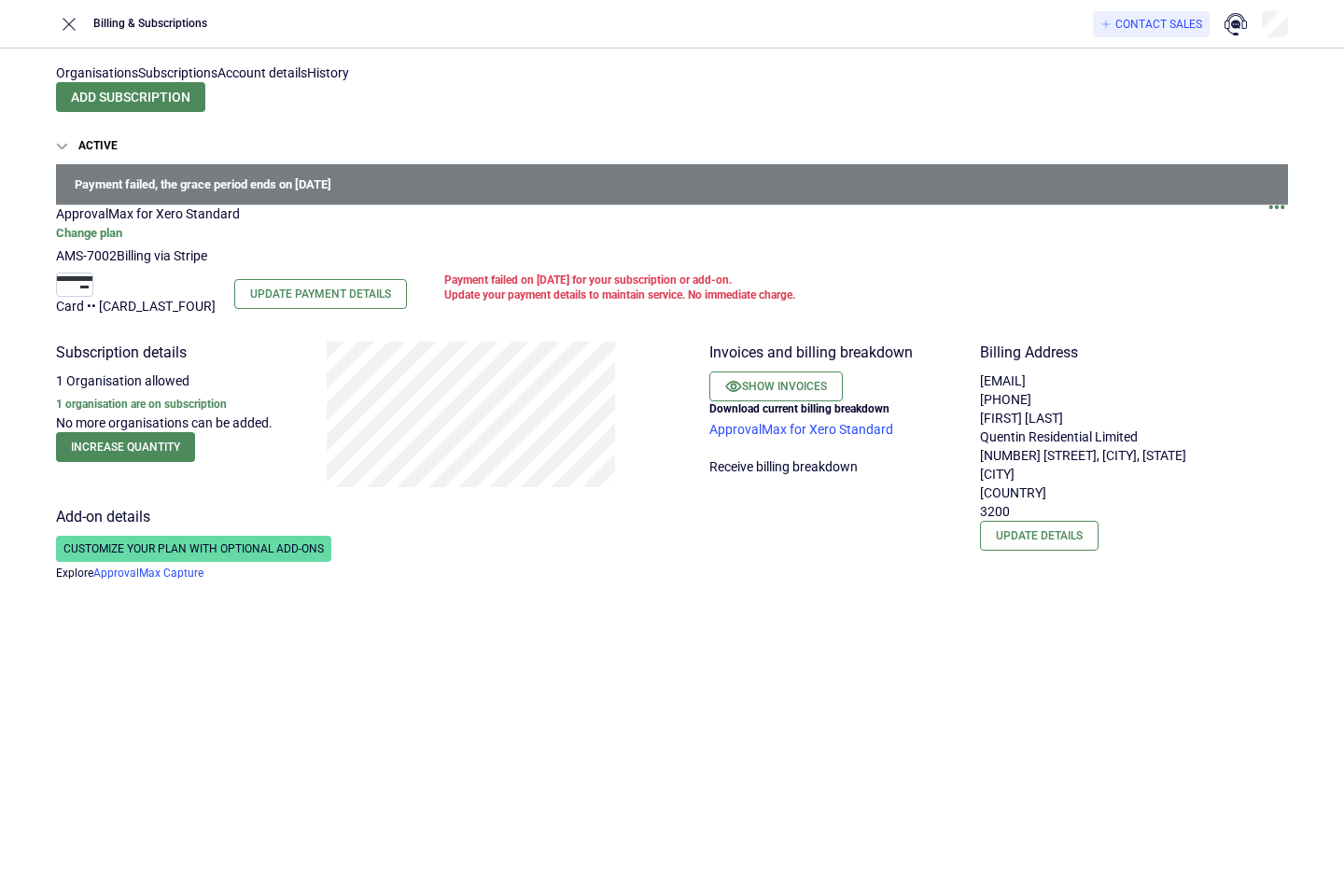 scroll, scrollTop: 0, scrollLeft: 0, axis: both 